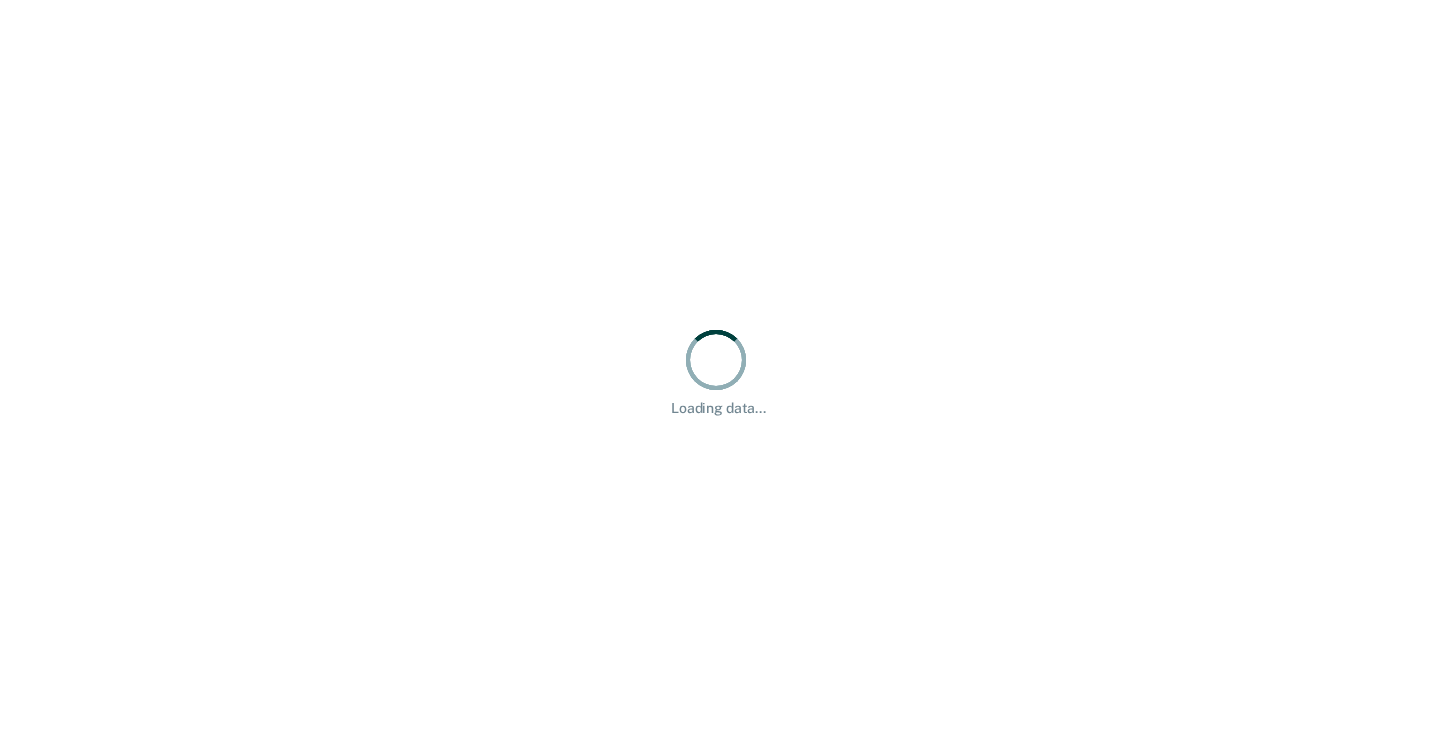 scroll, scrollTop: 0, scrollLeft: 0, axis: both 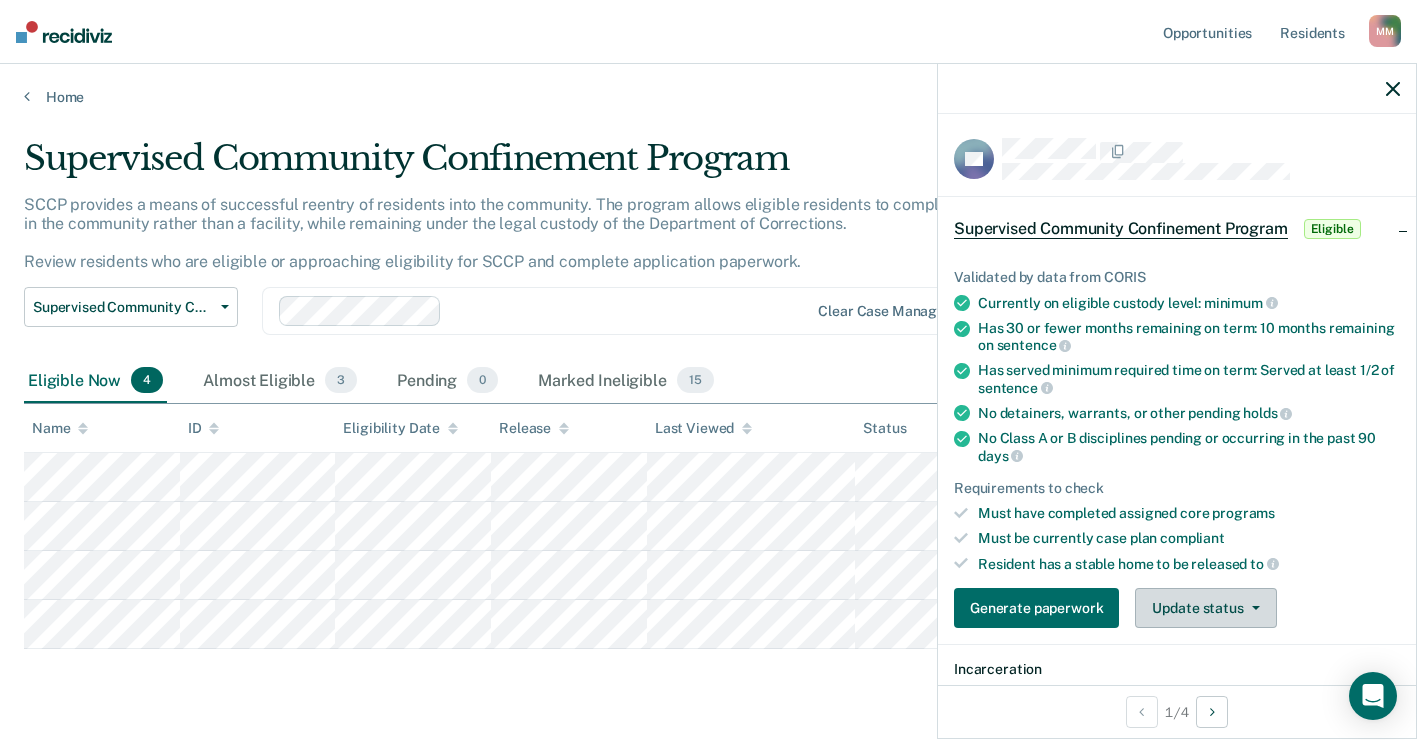 click on "Update status" at bounding box center (1205, 608) 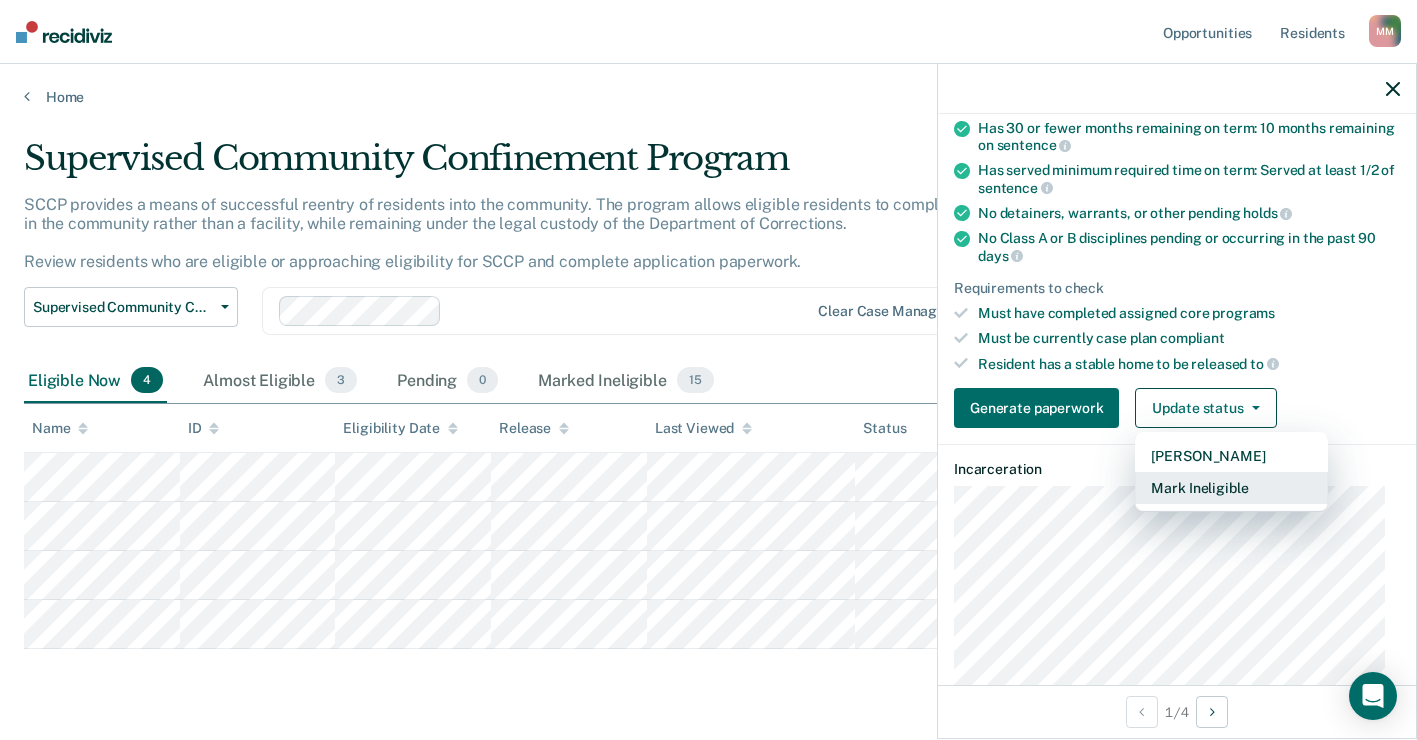 click on "Mark Ineligible" at bounding box center [1231, 488] 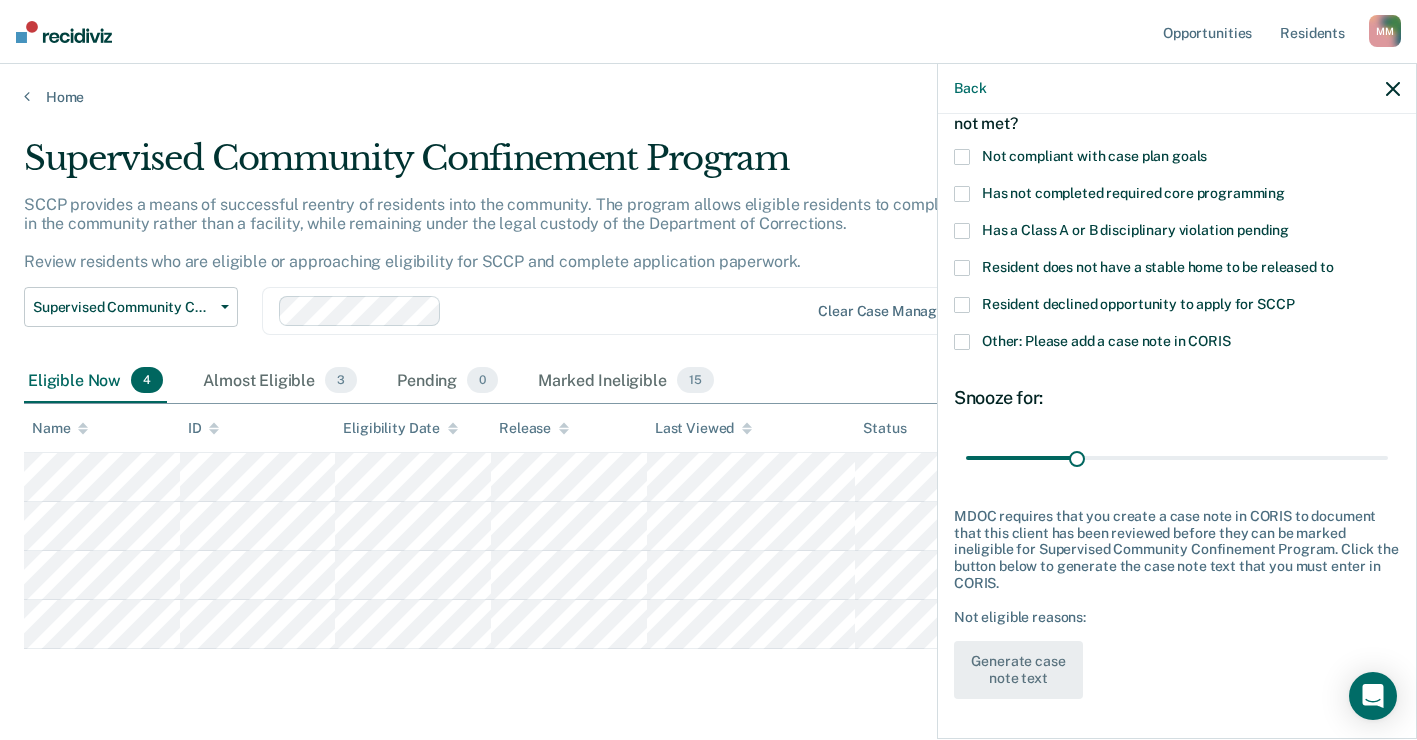 scroll, scrollTop: 115, scrollLeft: 0, axis: vertical 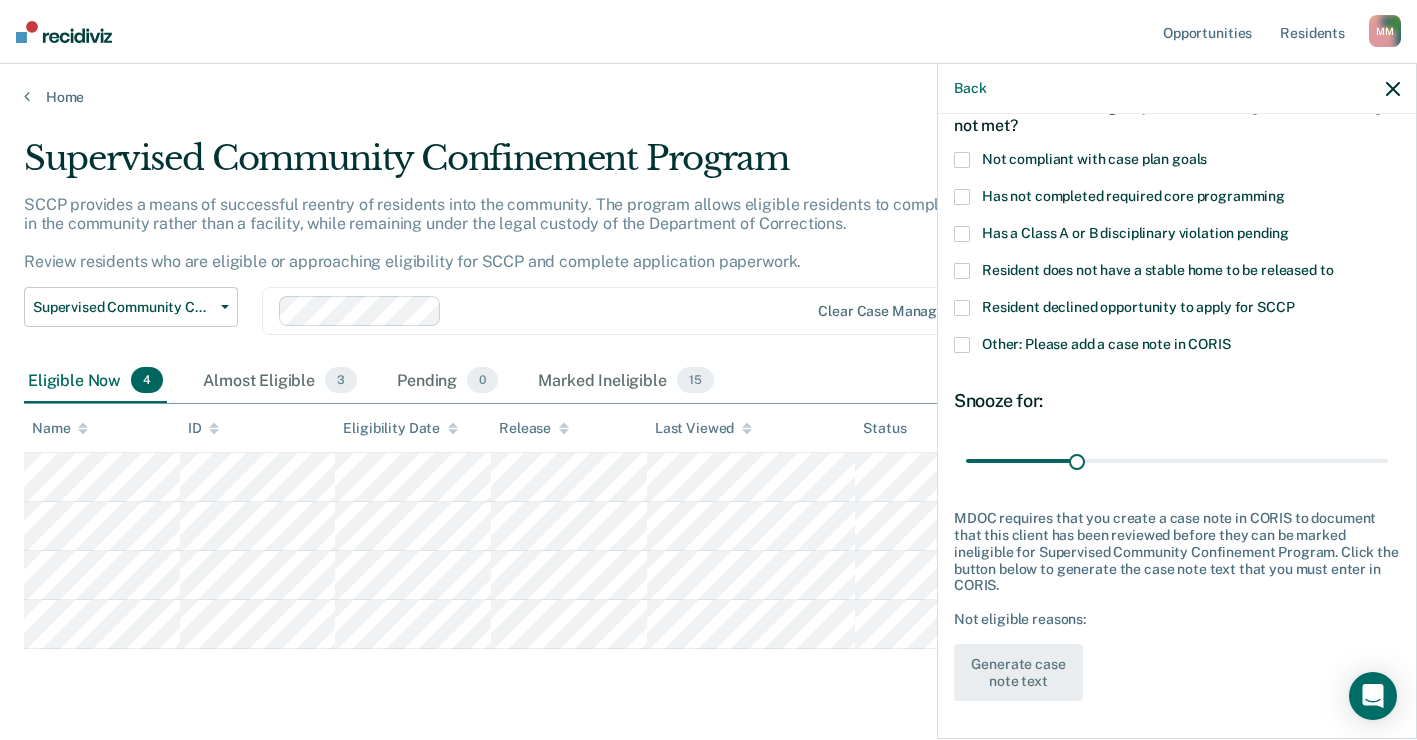 click at bounding box center [962, 308] 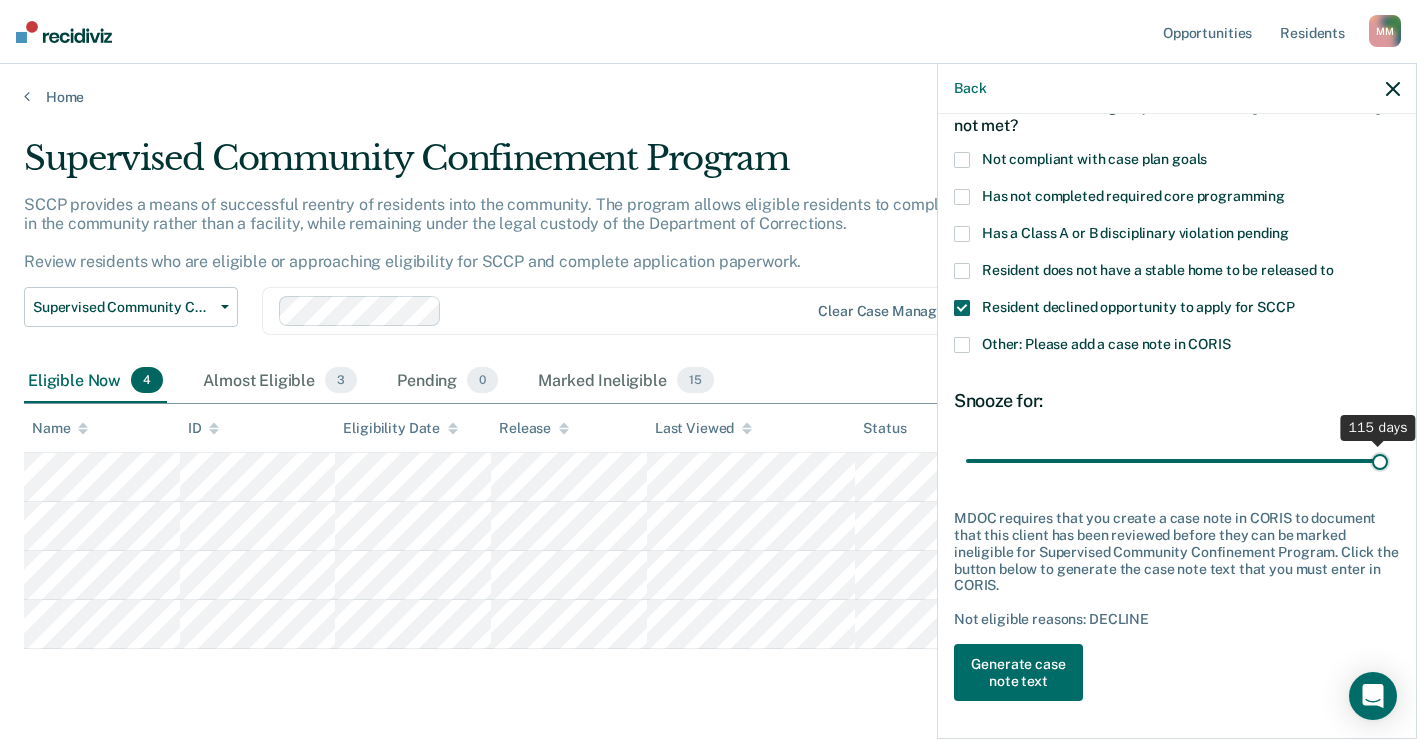 drag, startPoint x: 1074, startPoint y: 460, endPoint x: 1435, endPoint y: 448, distance: 361.1994 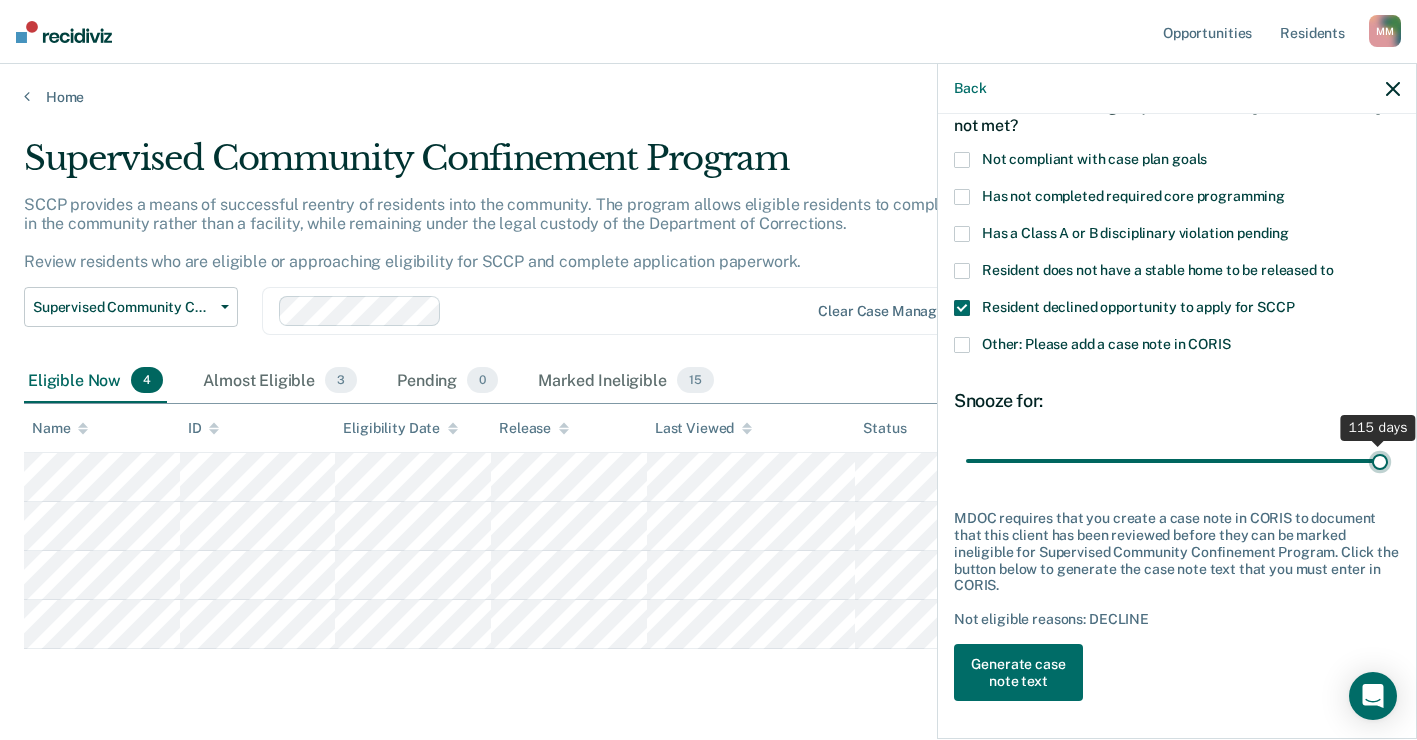 type on "115" 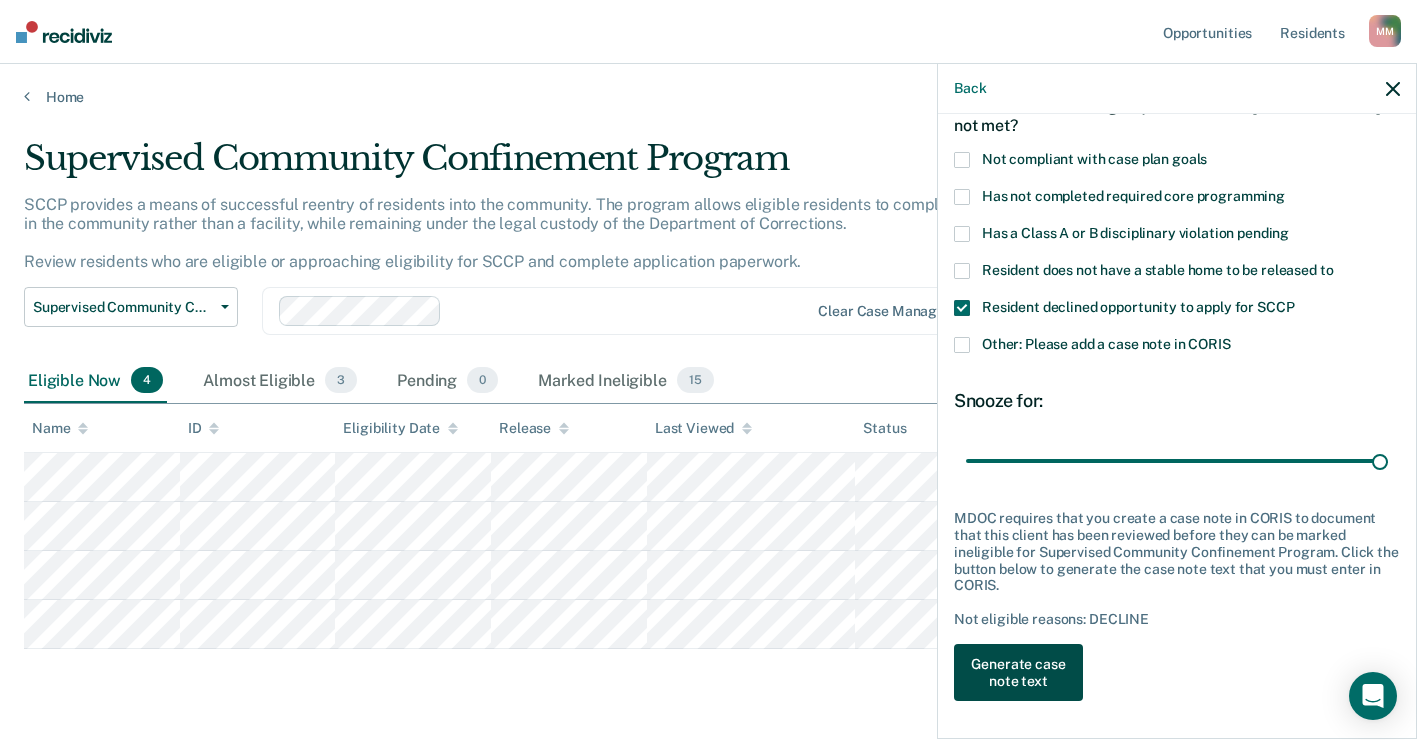 click on "Generate case note text" at bounding box center [1018, 673] 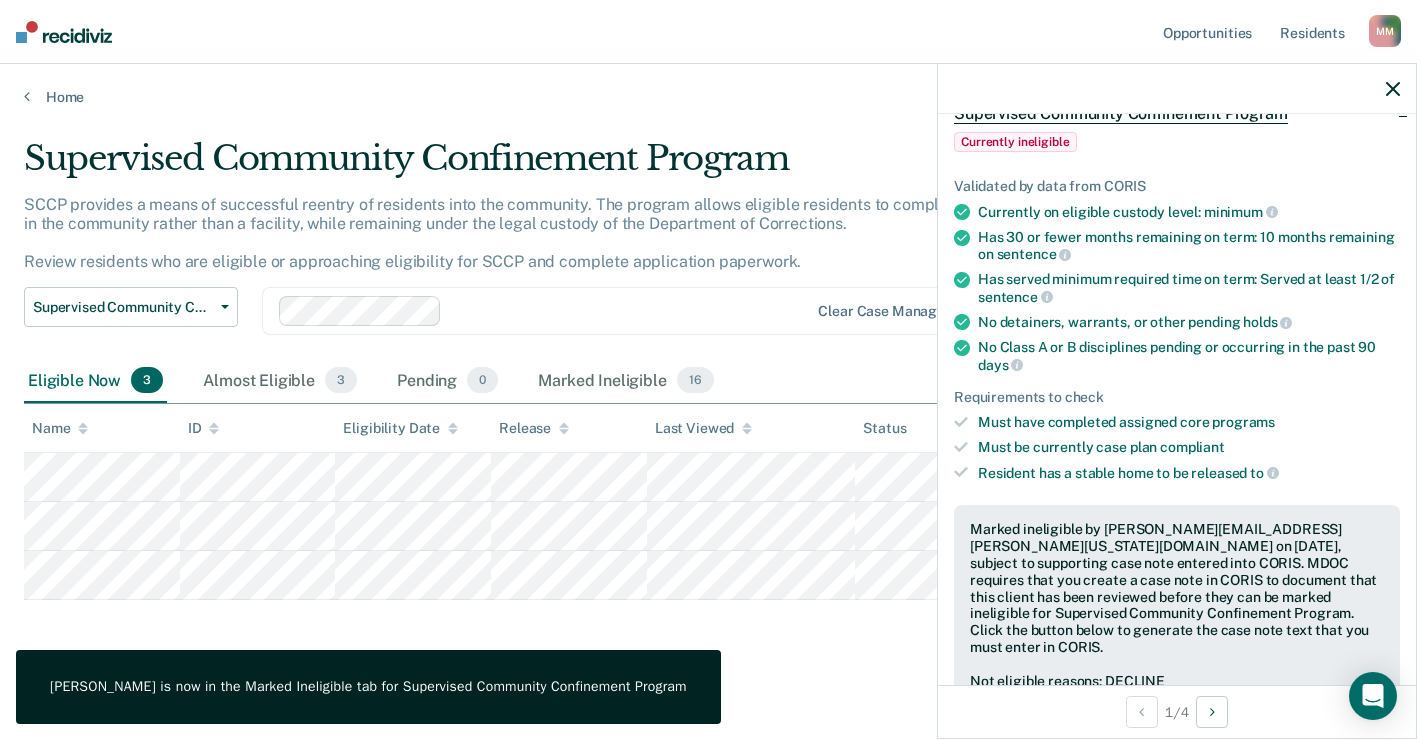 click 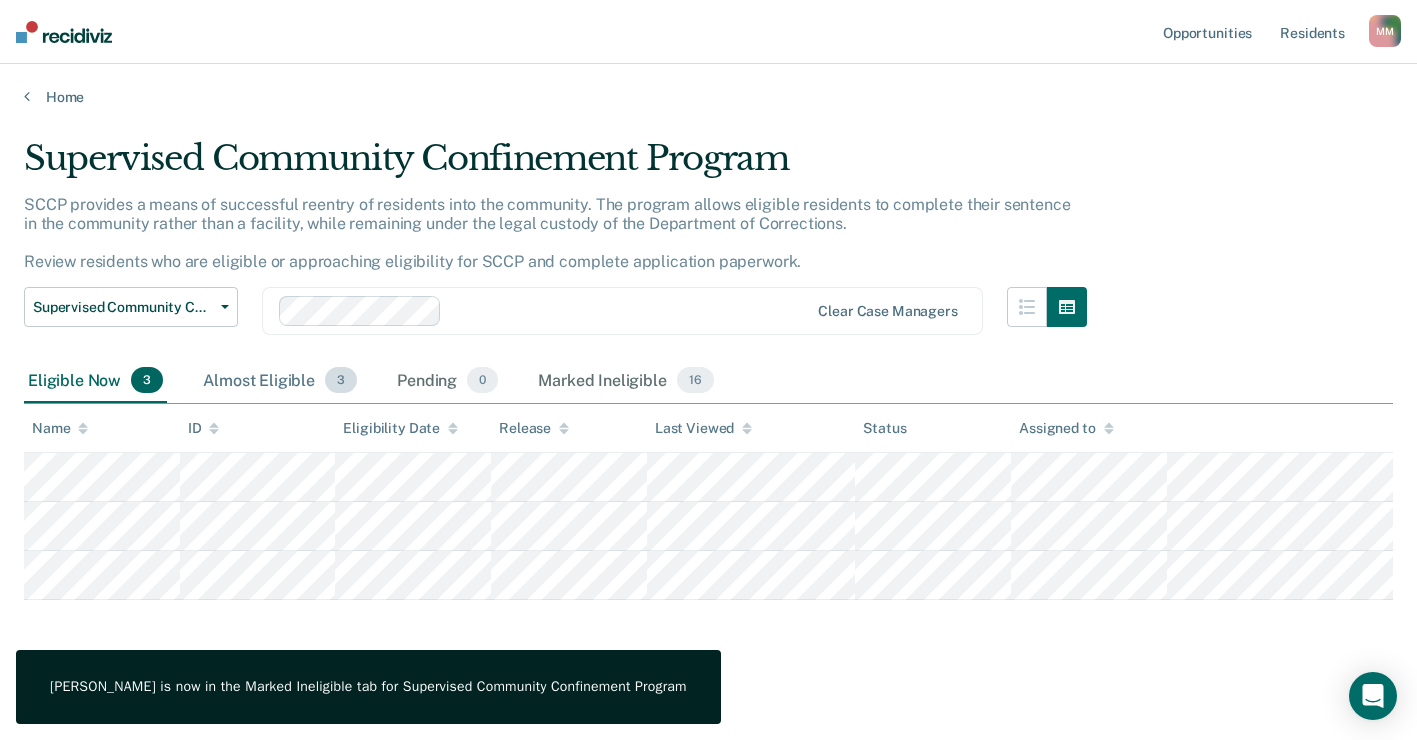click on "Almost Eligible 3" at bounding box center [280, 381] 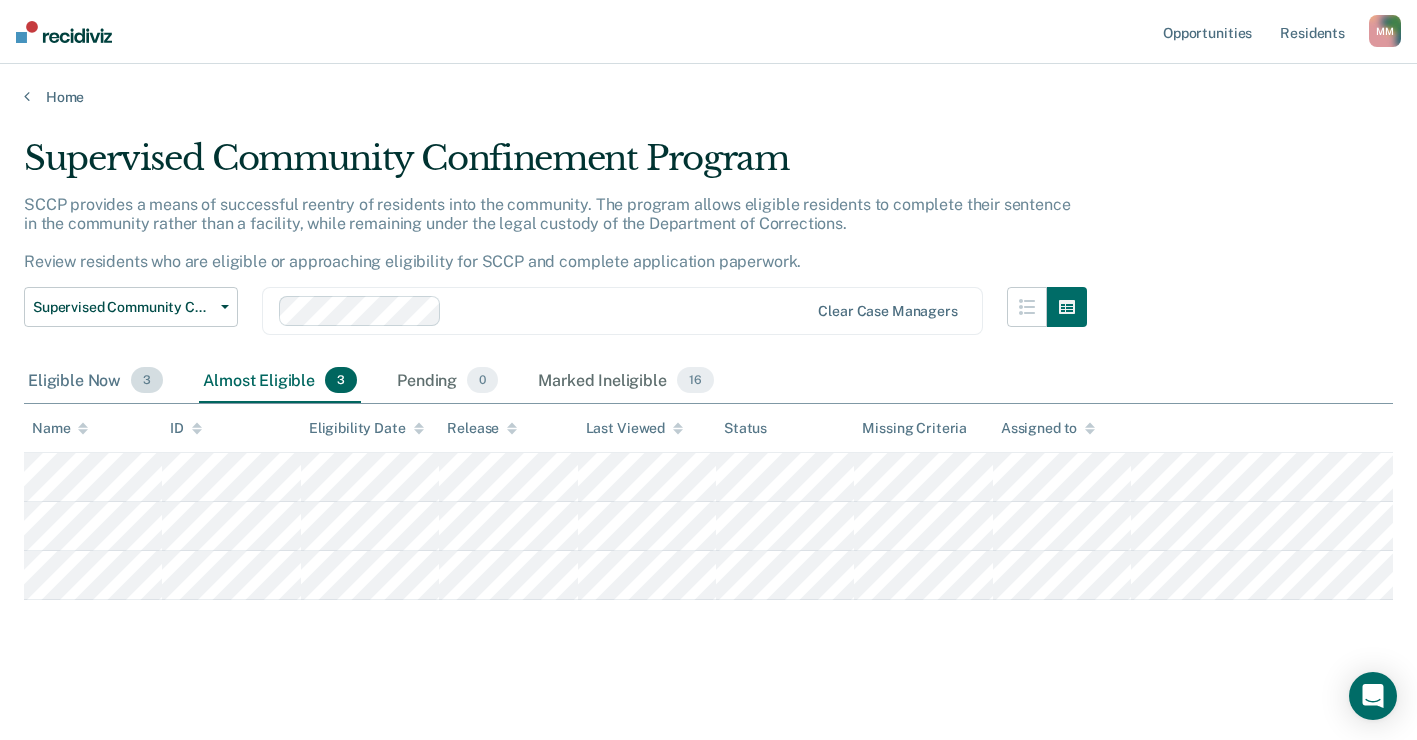 click on "Eligible Now 3" at bounding box center [95, 381] 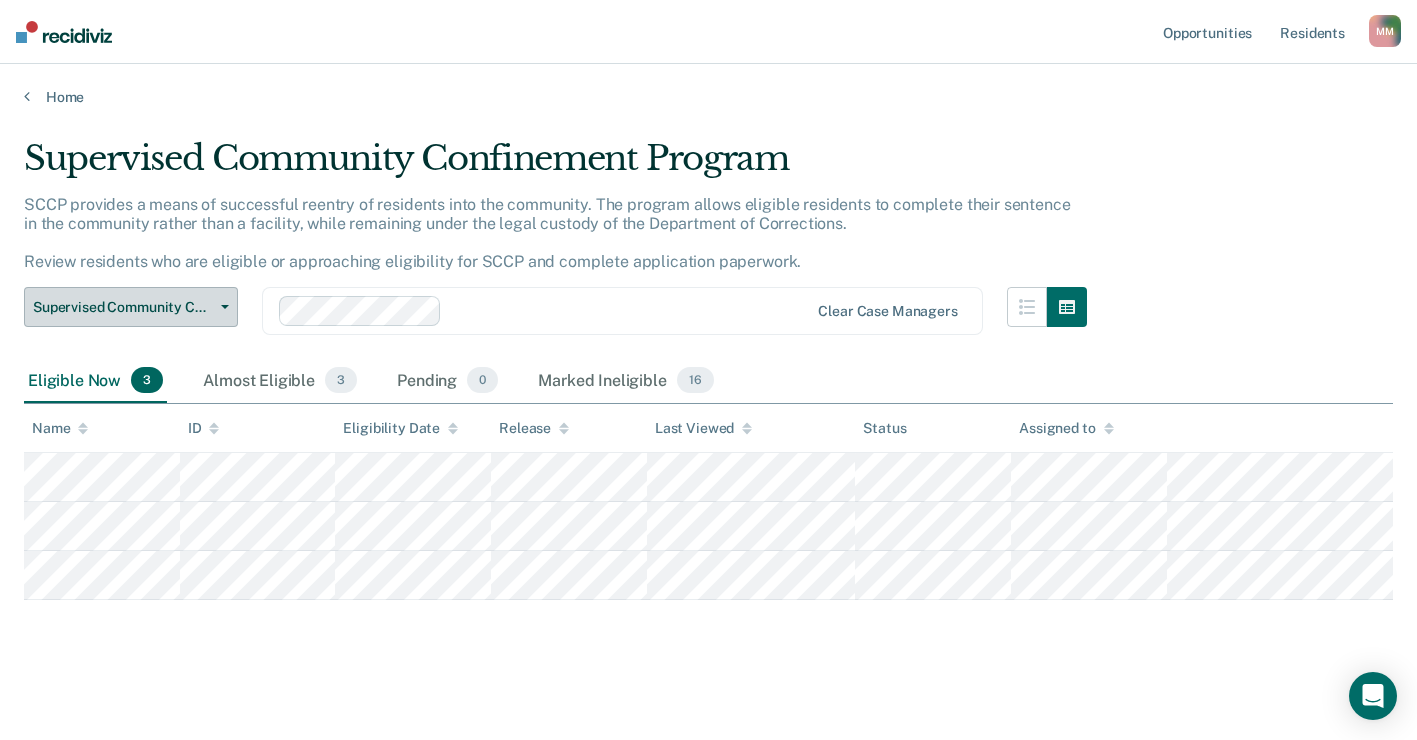 click on "Supervised Community Confinement Program" at bounding box center (131, 307) 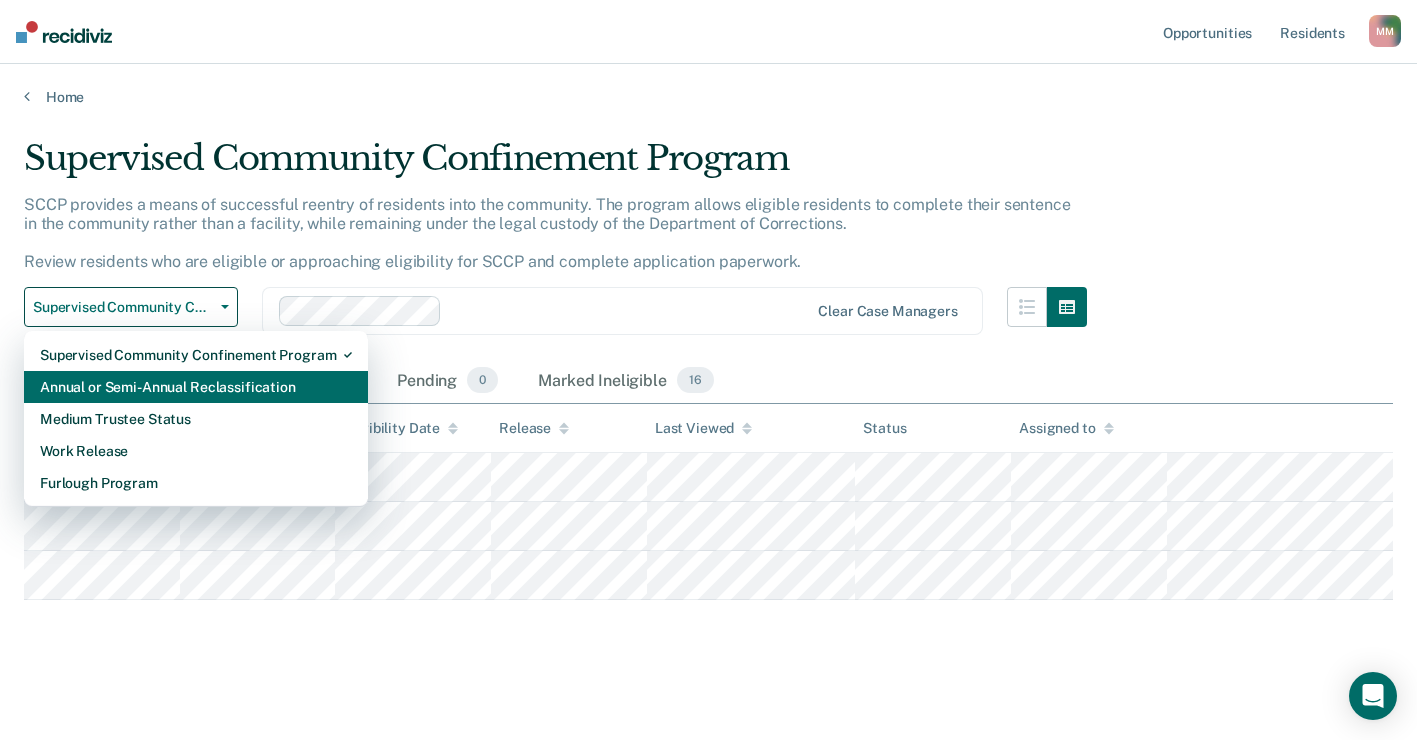 click on "Annual or Semi-Annual Reclassification" at bounding box center [196, 387] 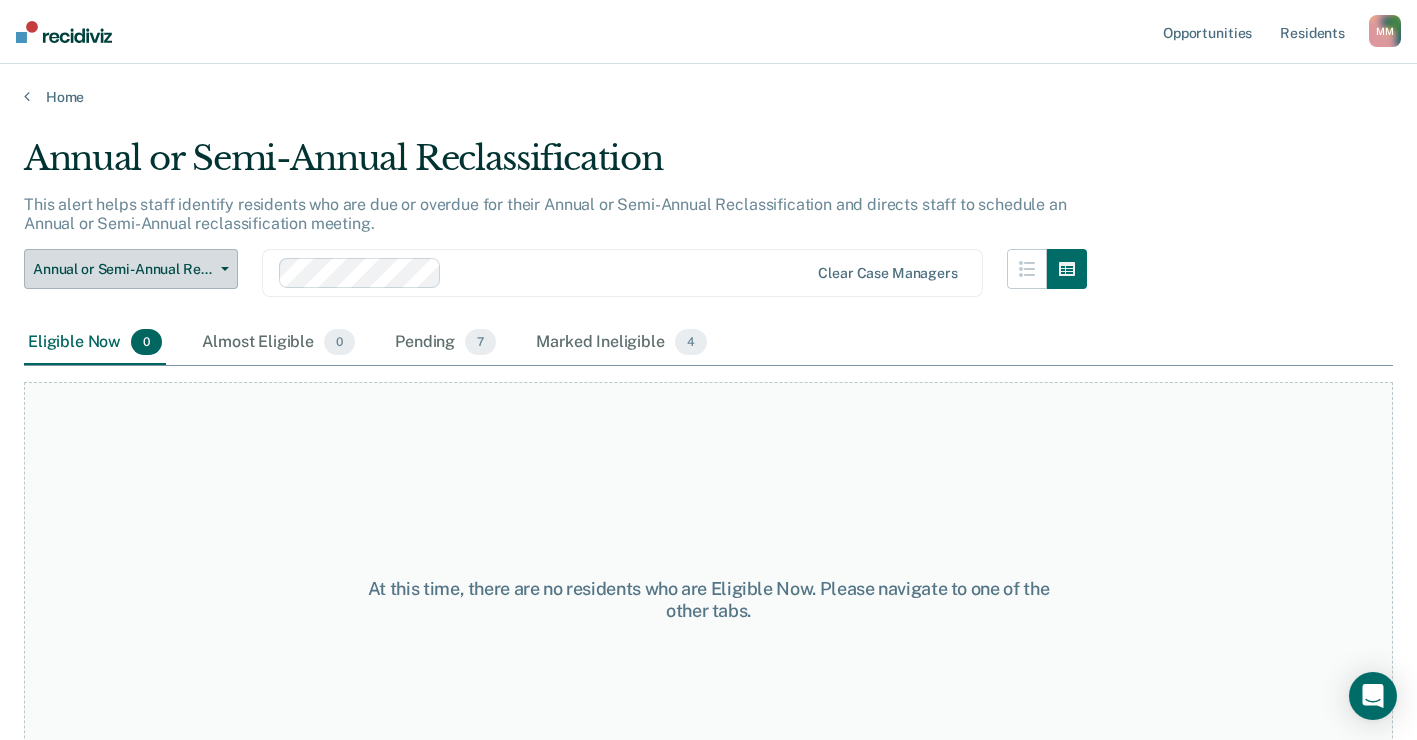 click on "Annual or Semi-Annual Reclassification" at bounding box center (131, 269) 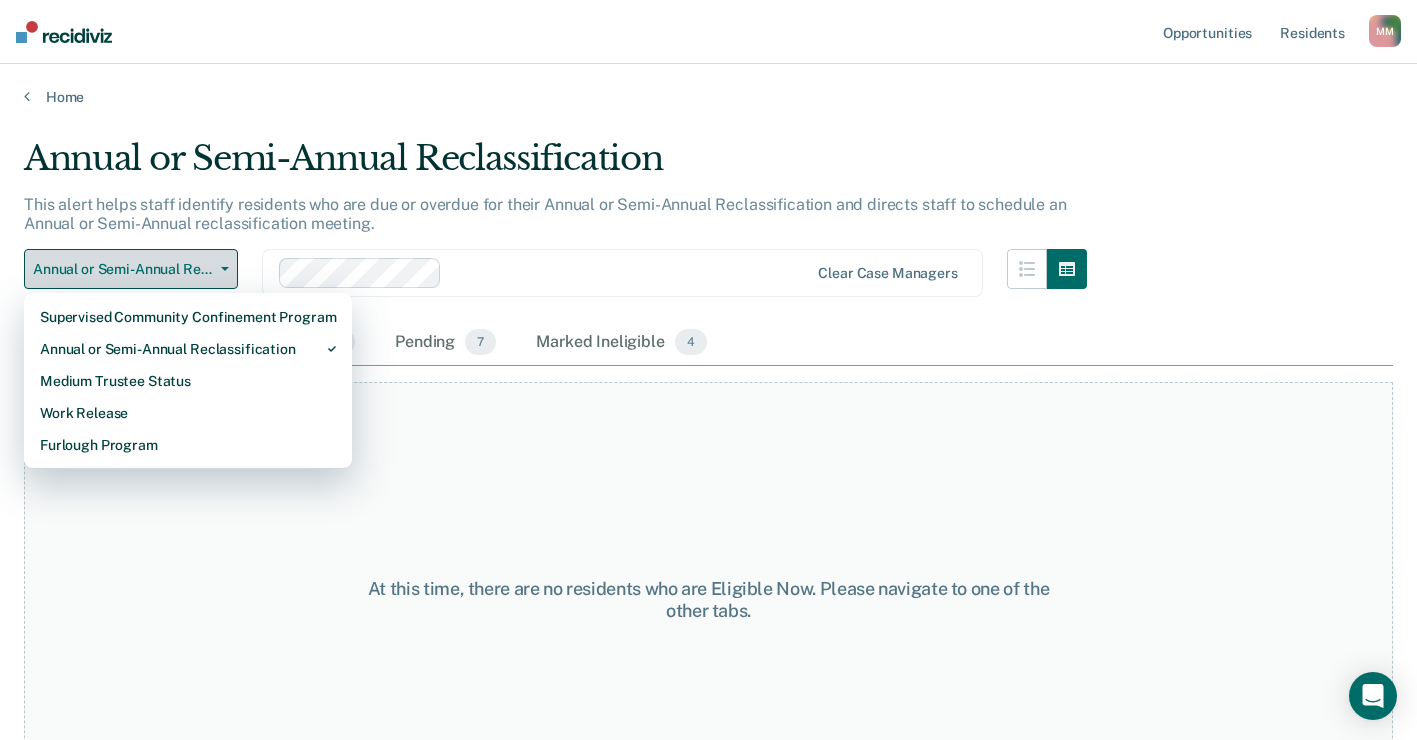 click on "Annual or Semi-Annual Reclassification" at bounding box center [131, 269] 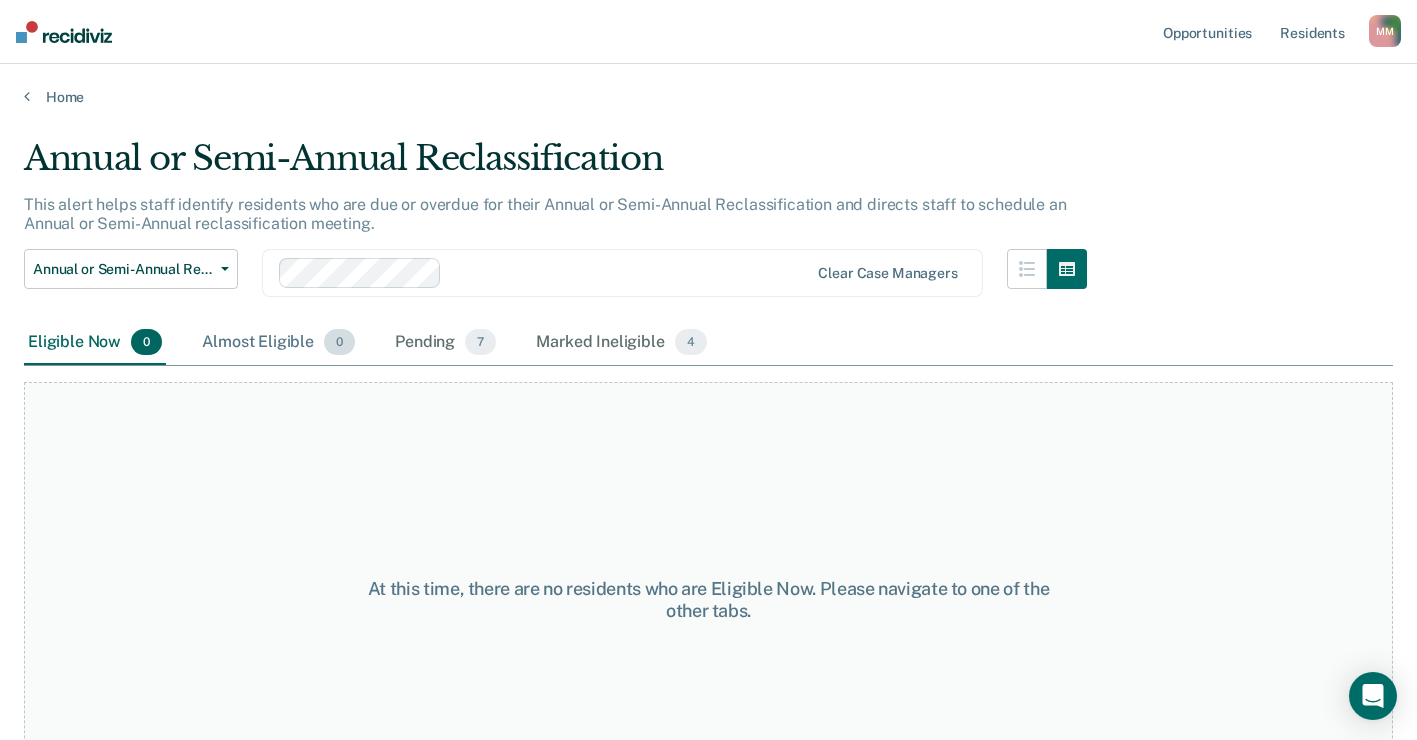 click on "Almost Eligible 0" at bounding box center (278, 343) 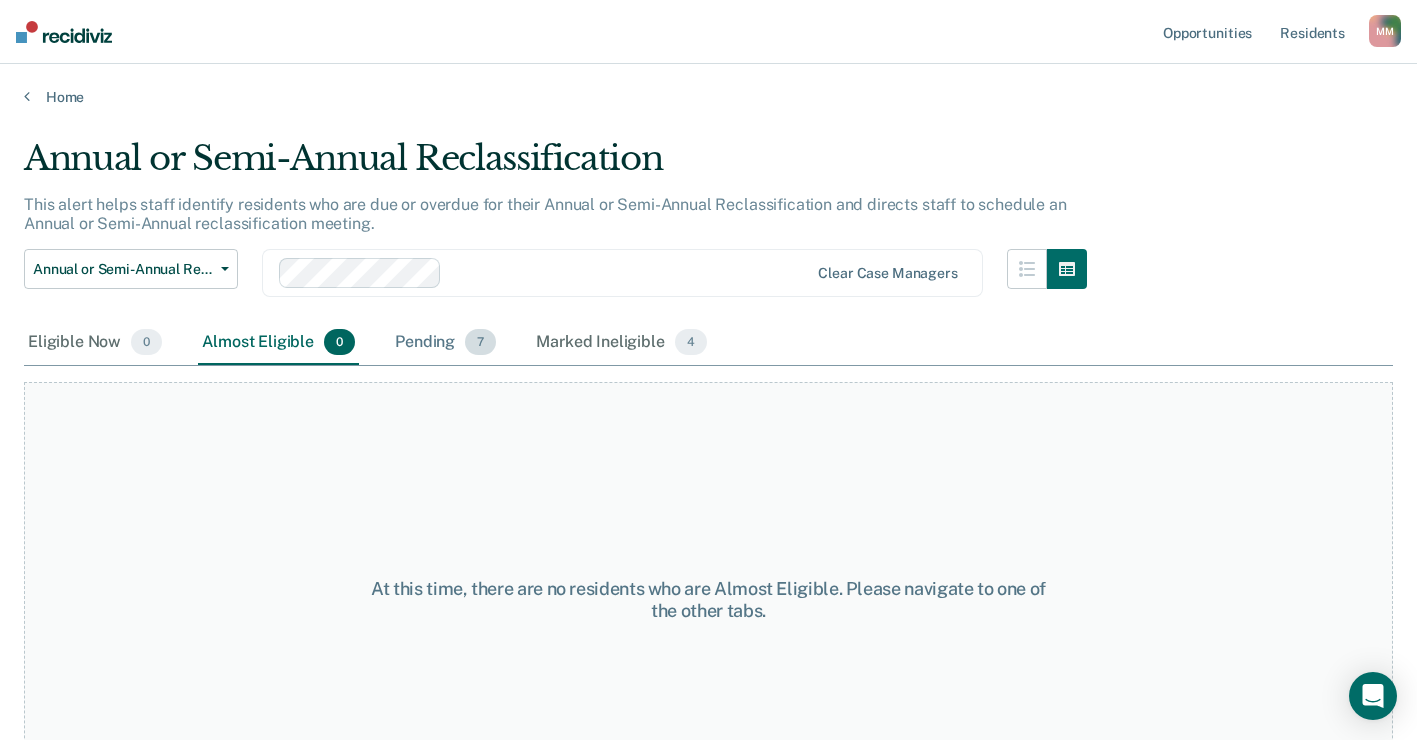click on "Pending 7" at bounding box center (445, 343) 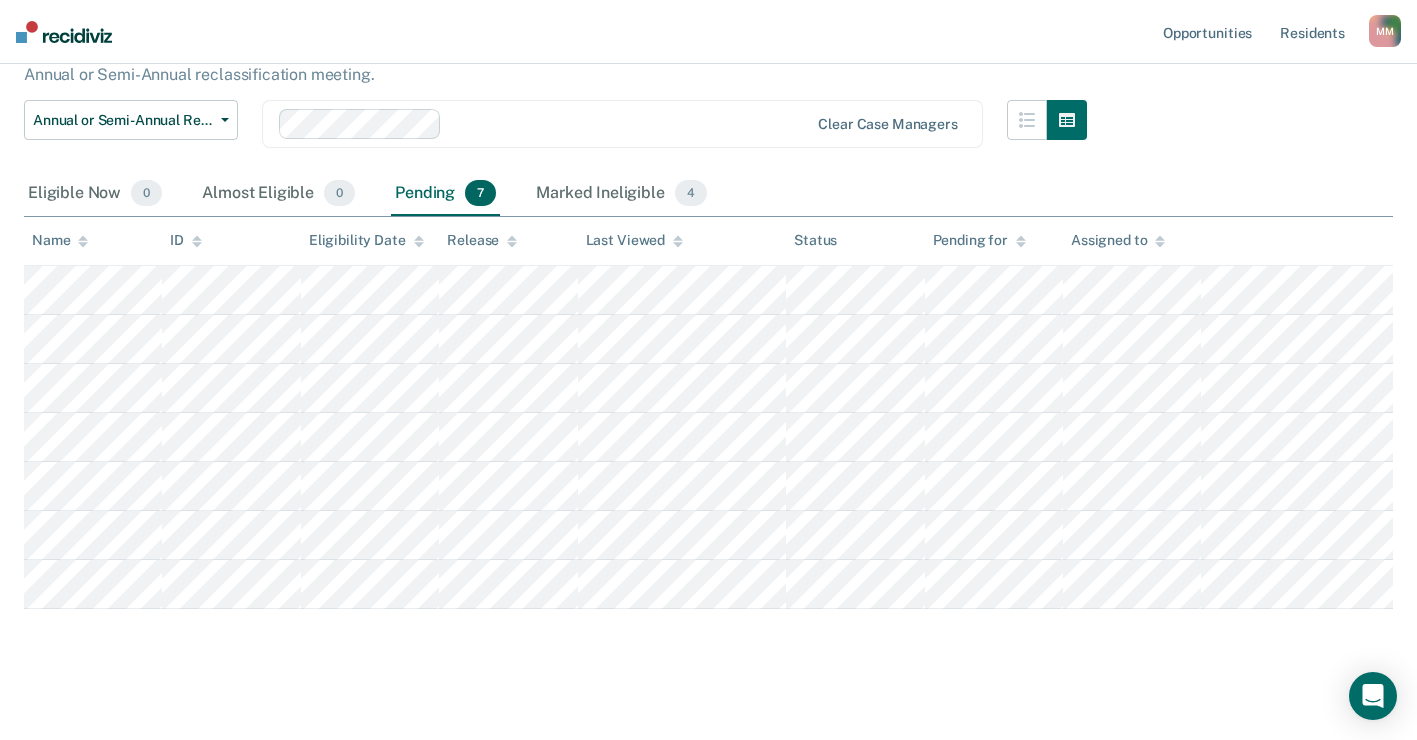 scroll, scrollTop: 162, scrollLeft: 0, axis: vertical 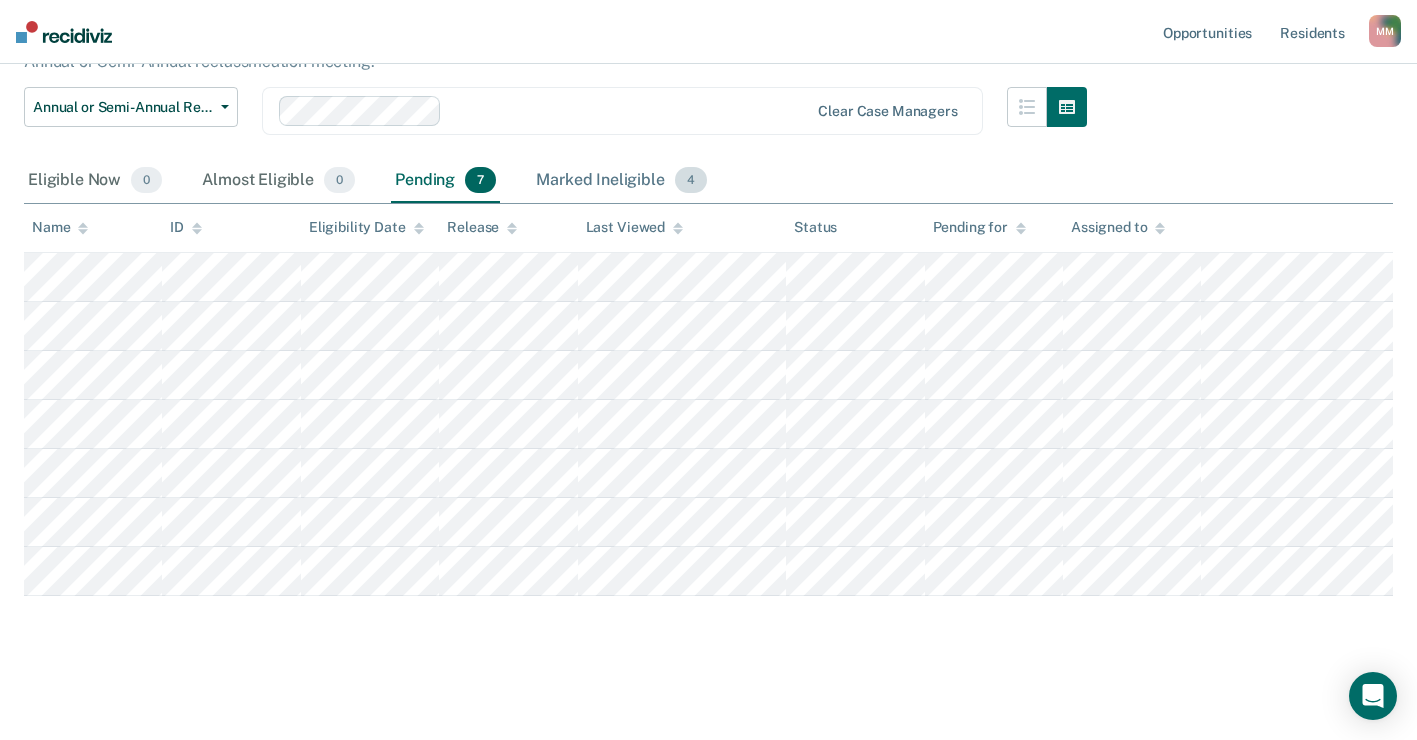 click on "Marked Ineligible 4" at bounding box center (621, 181) 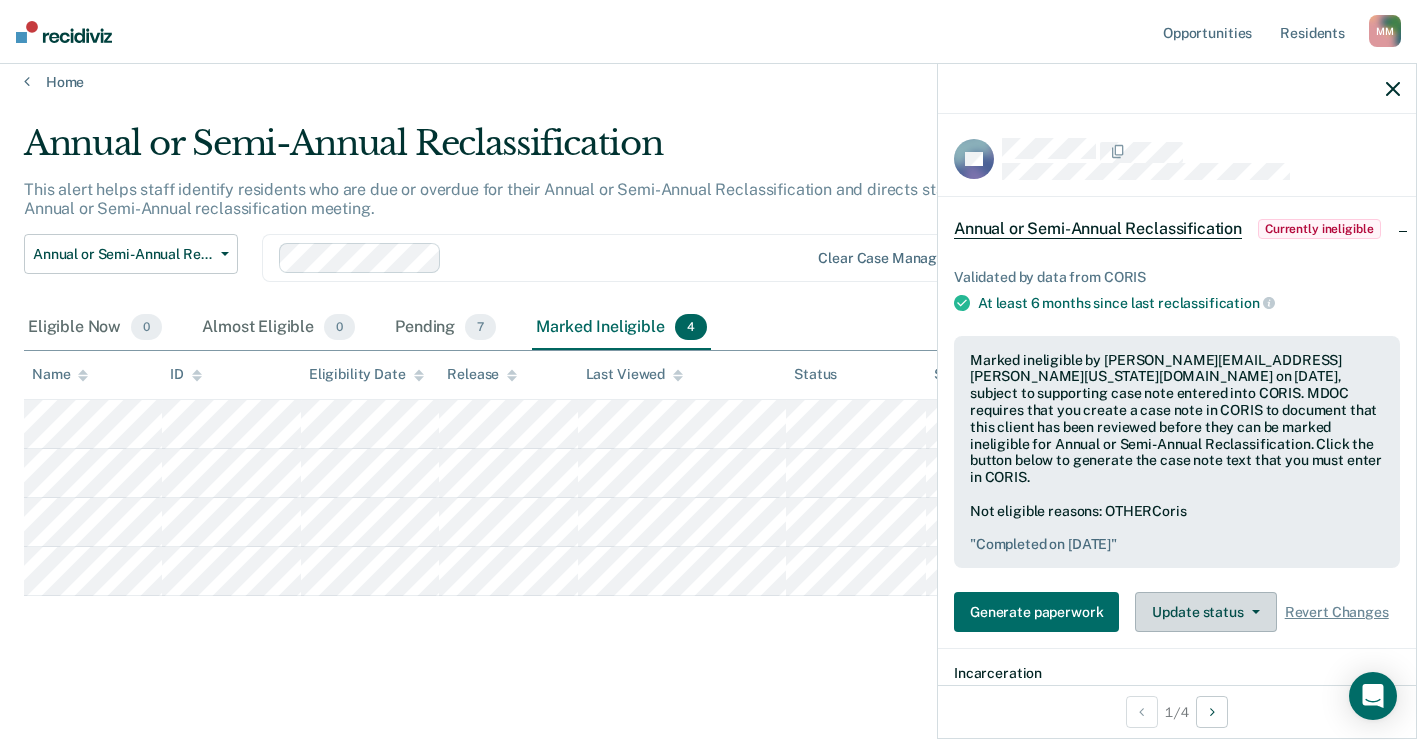 click on "Update status" at bounding box center (1205, 612) 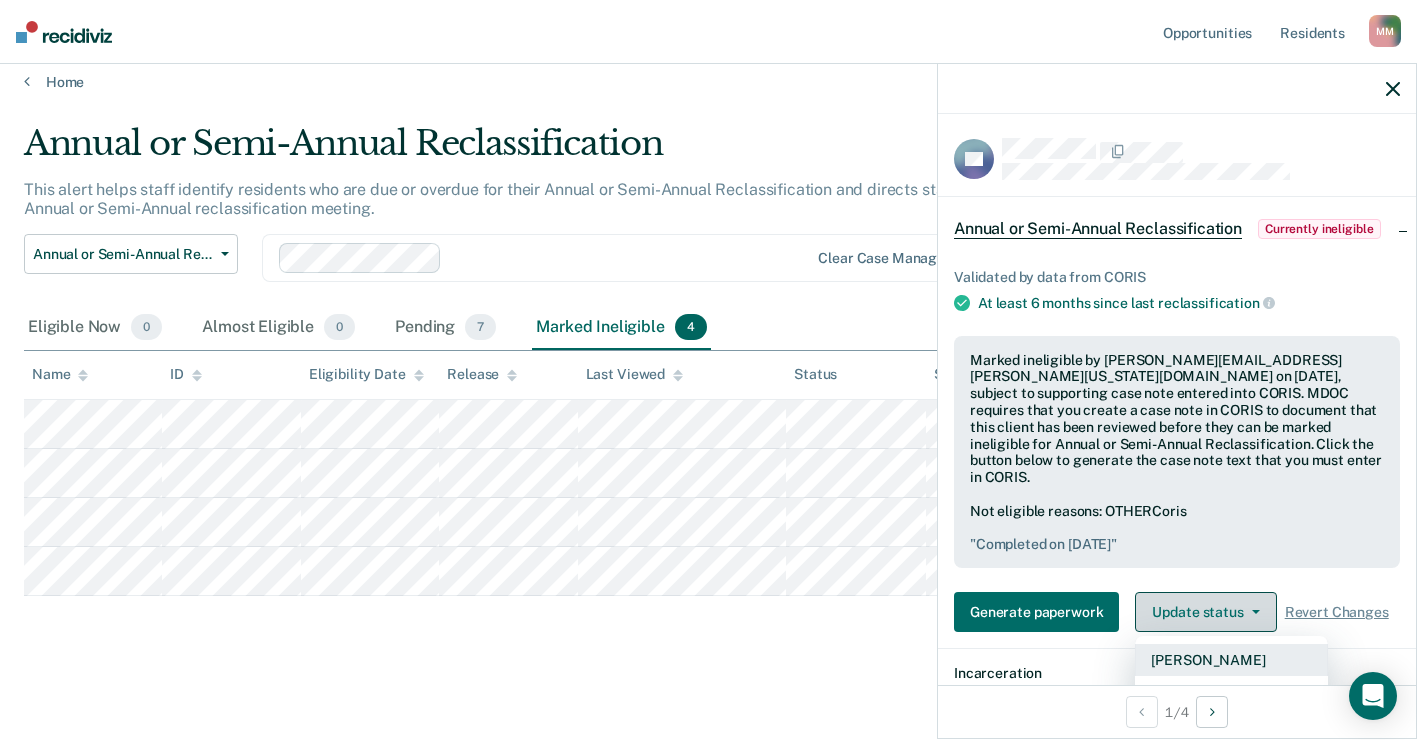 scroll, scrollTop: 200, scrollLeft: 0, axis: vertical 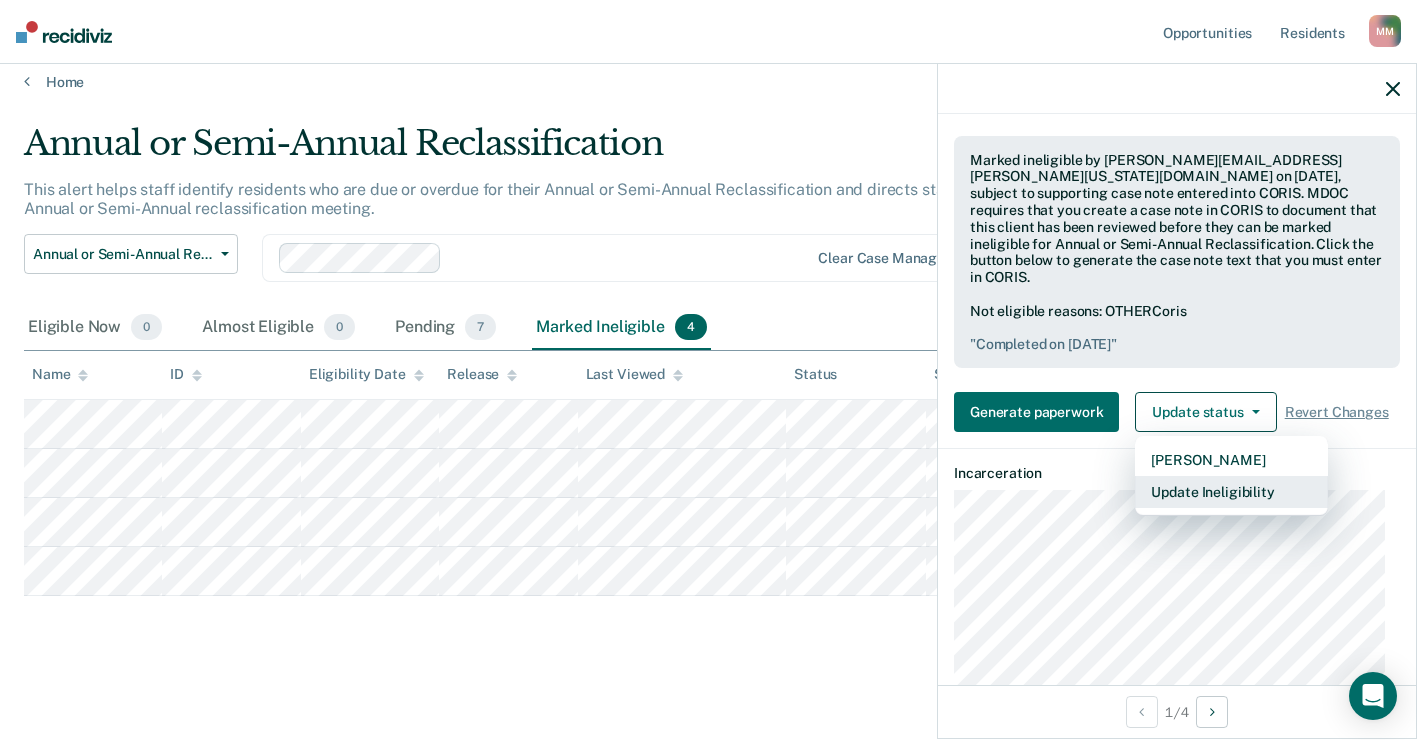 click on "Update Ineligibility" at bounding box center (1231, 492) 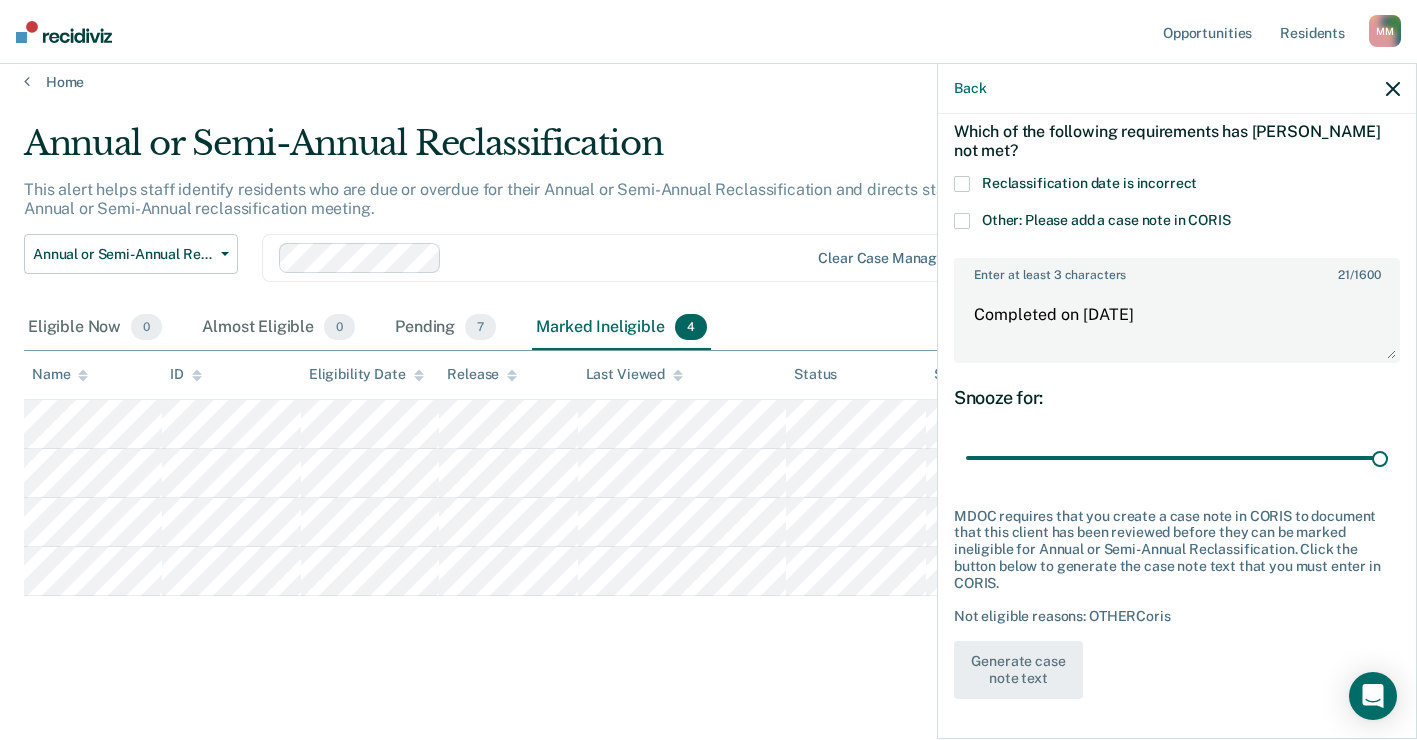 scroll, scrollTop: 103, scrollLeft: 0, axis: vertical 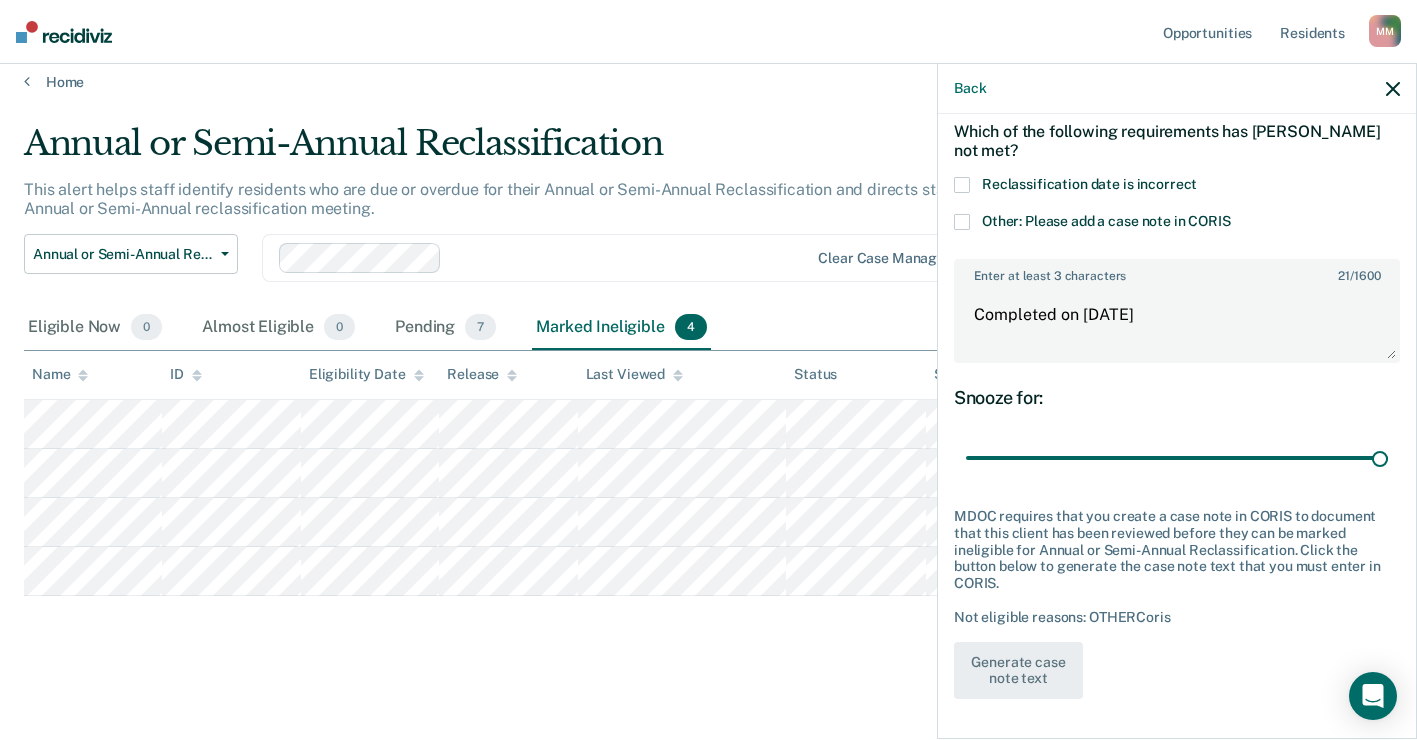 click at bounding box center (962, 222) 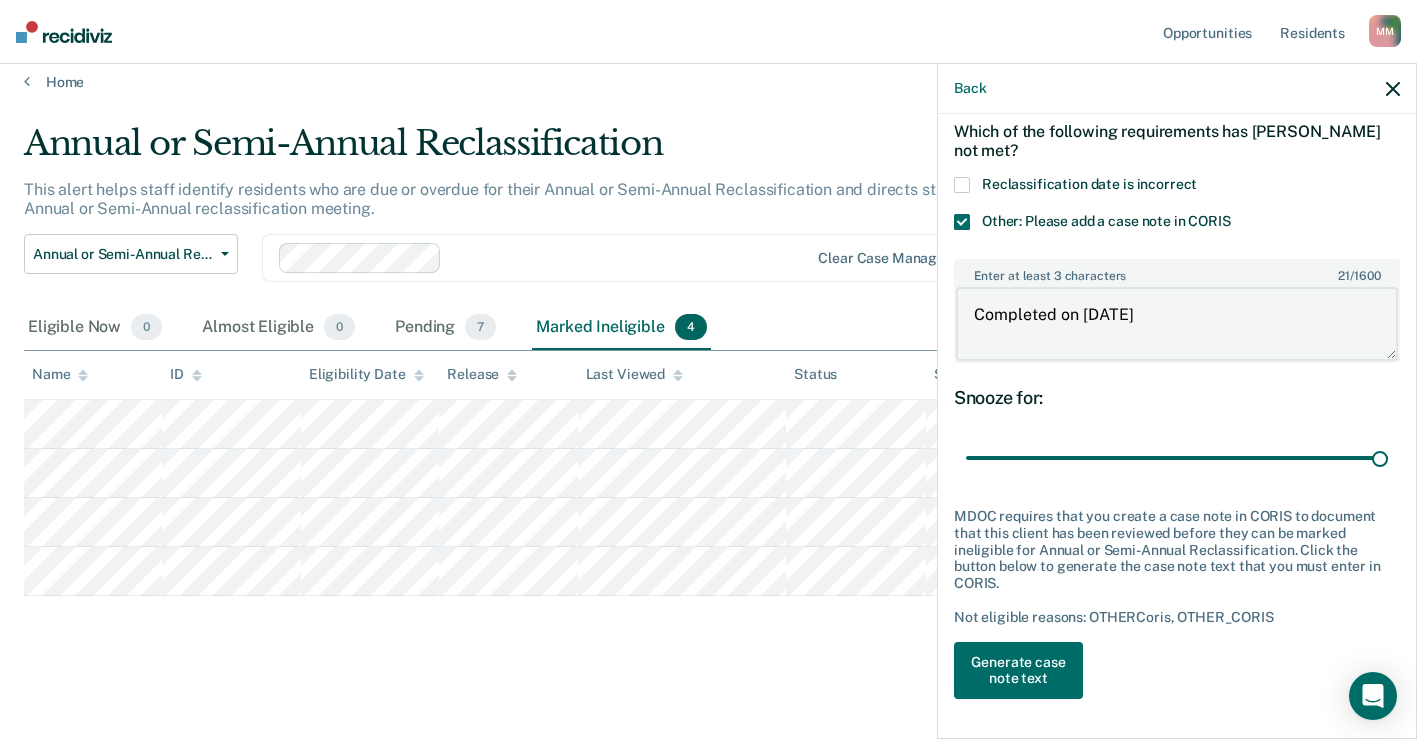 click on "Completed on [DATE]" at bounding box center [1177, 324] 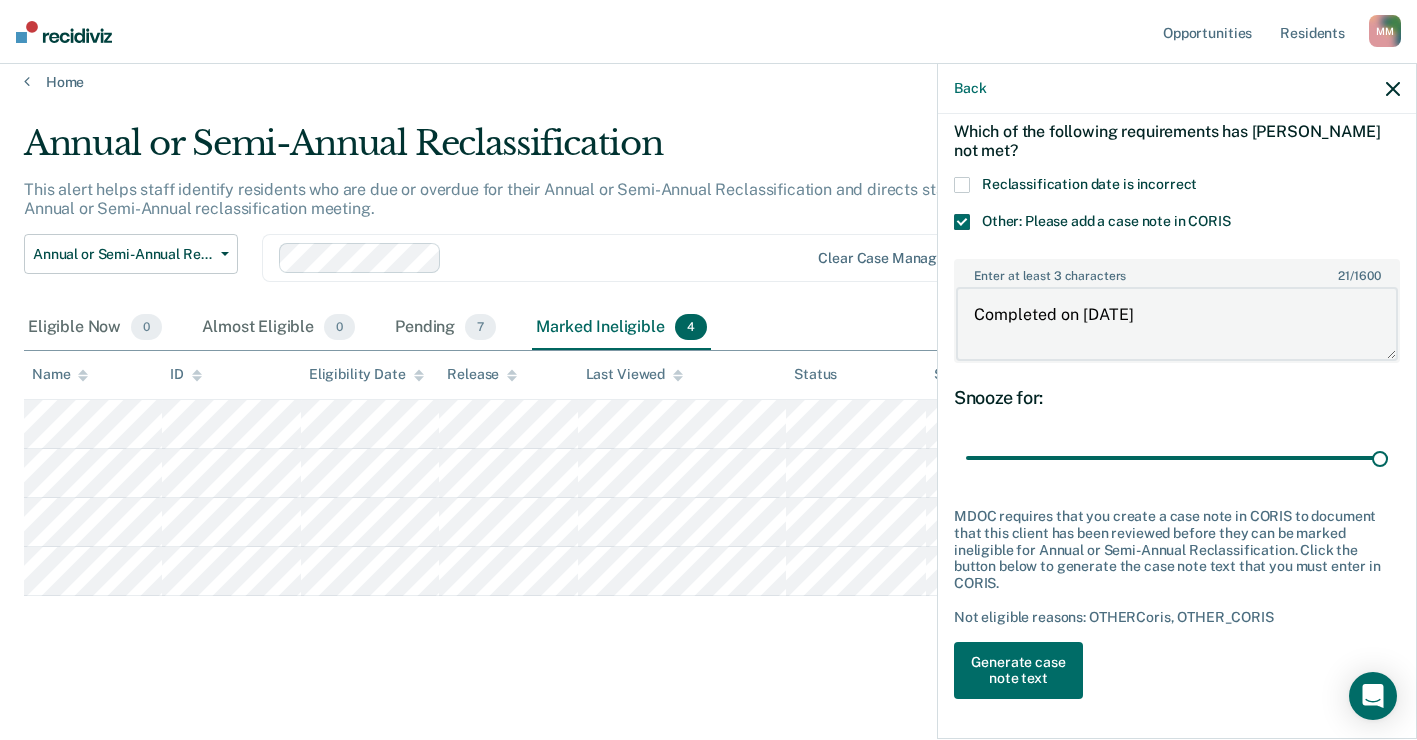 drag, startPoint x: 1178, startPoint y: 301, endPoint x: 963, endPoint y: 319, distance: 215.75217 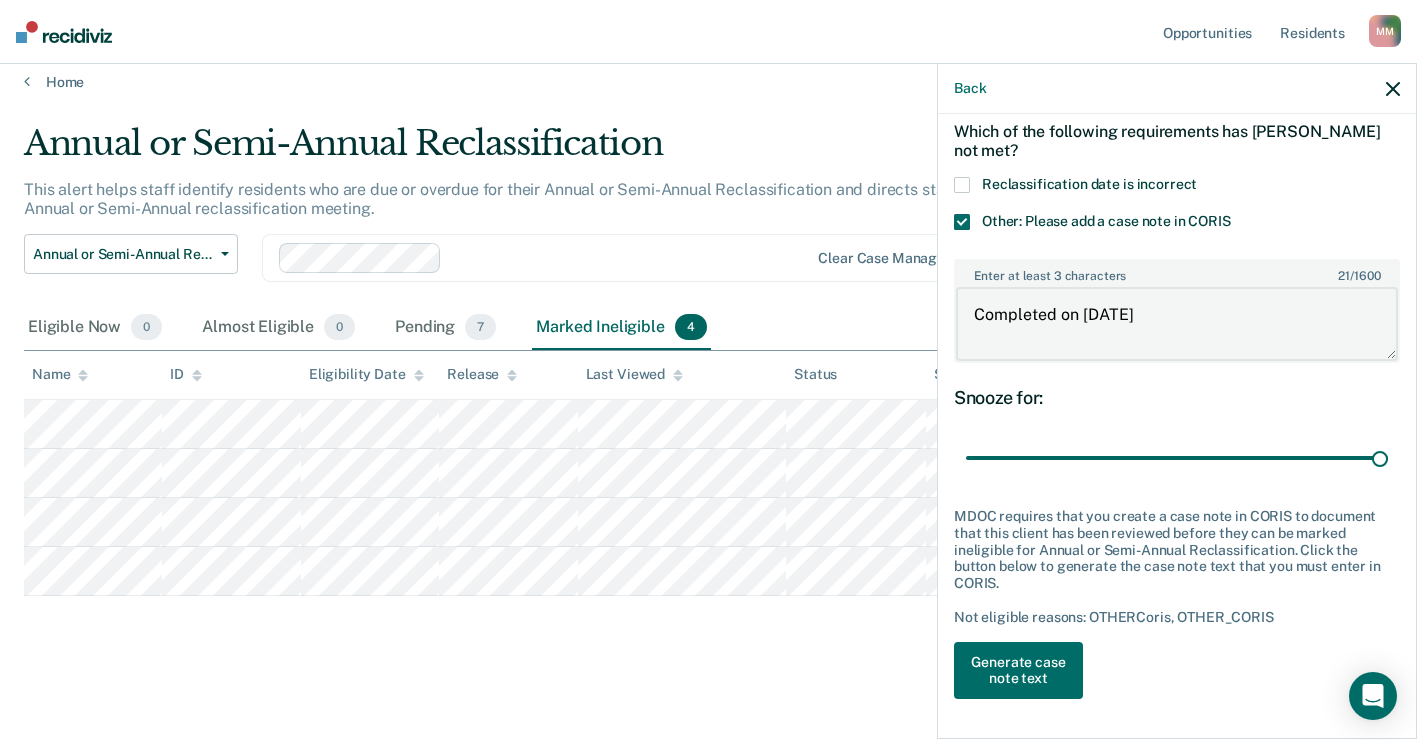 click on "Completed on [DATE]" at bounding box center (1177, 324) 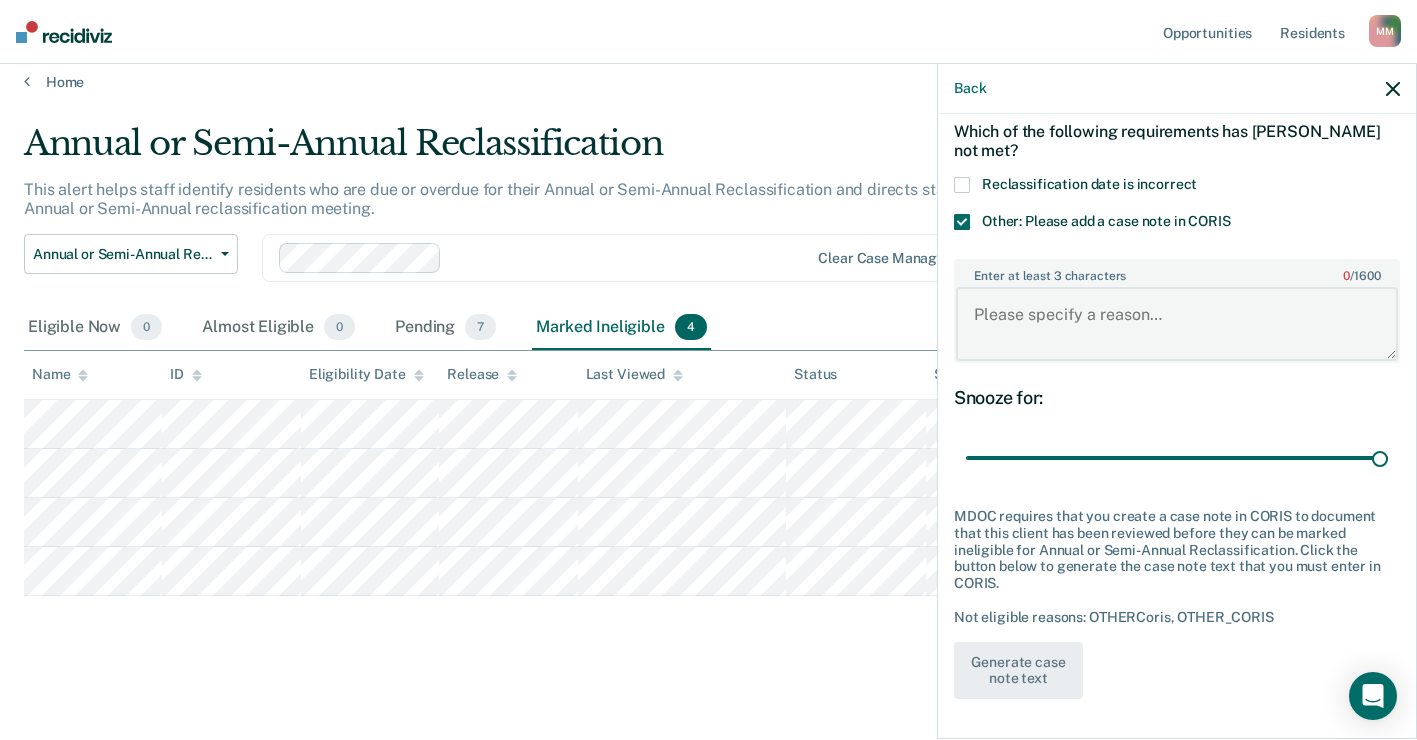 type on "K" 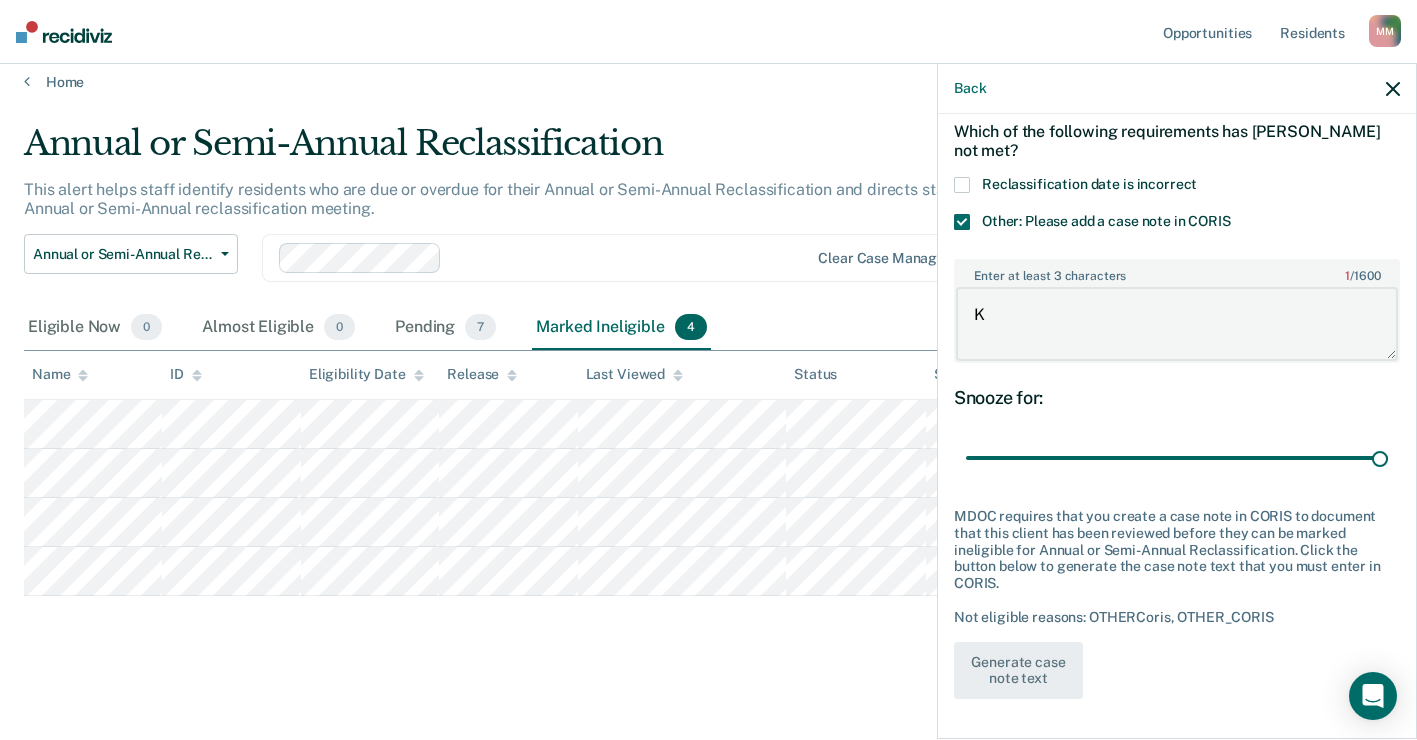type on "Kr" 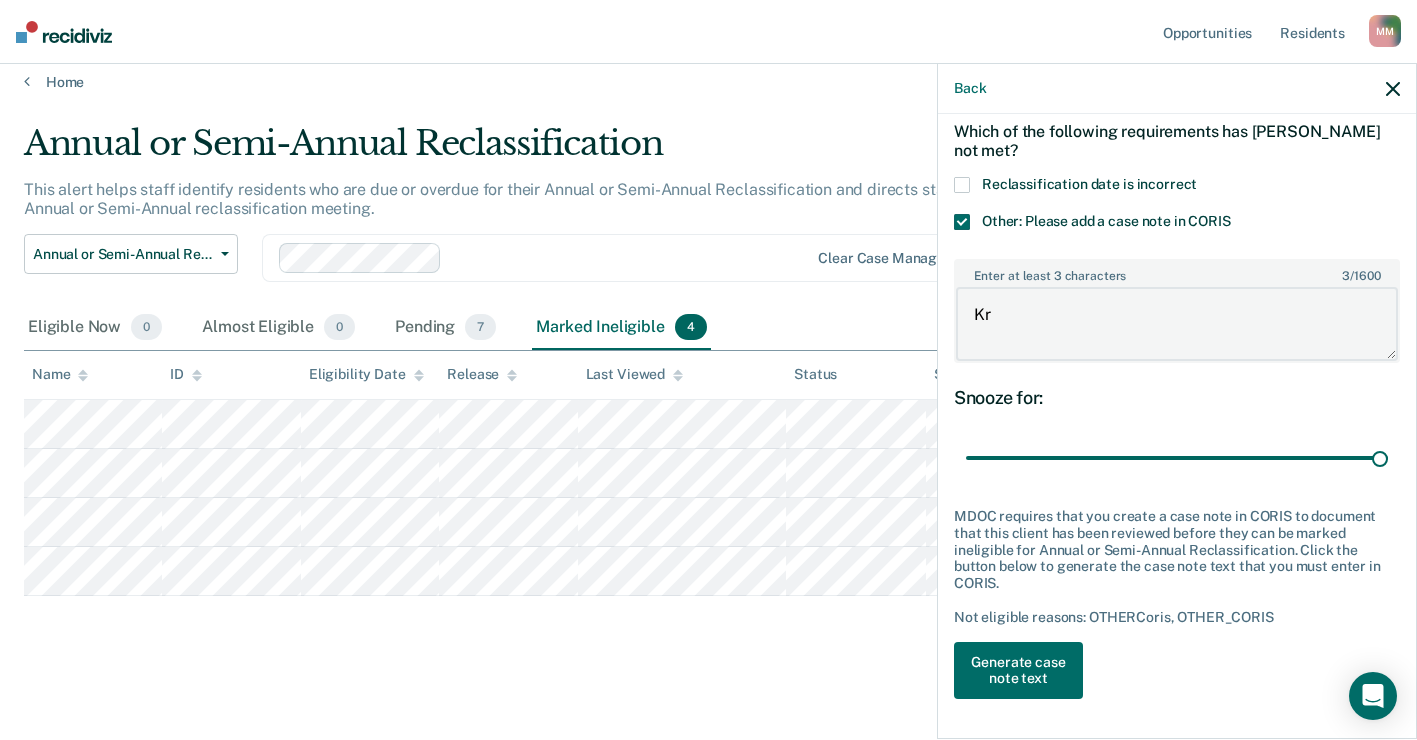 type on "Kry" 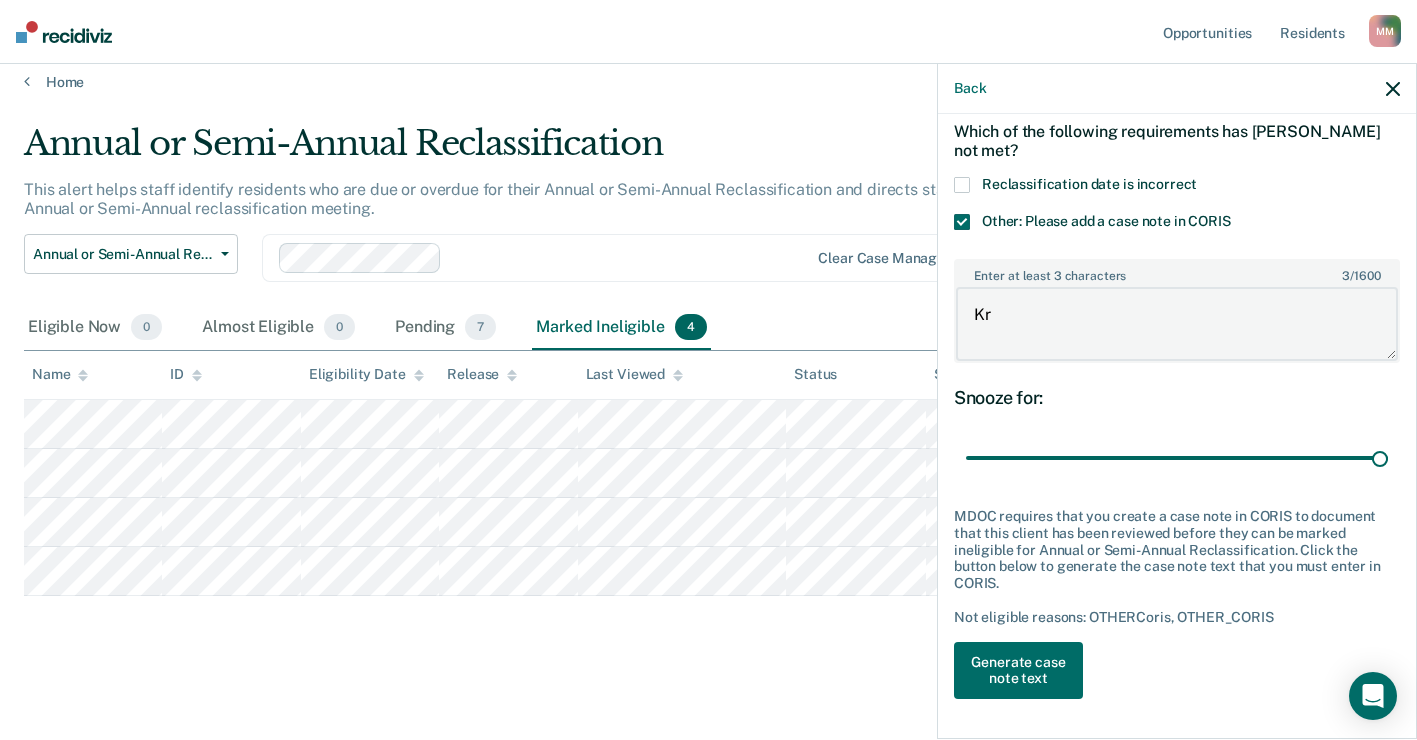 type on "115" 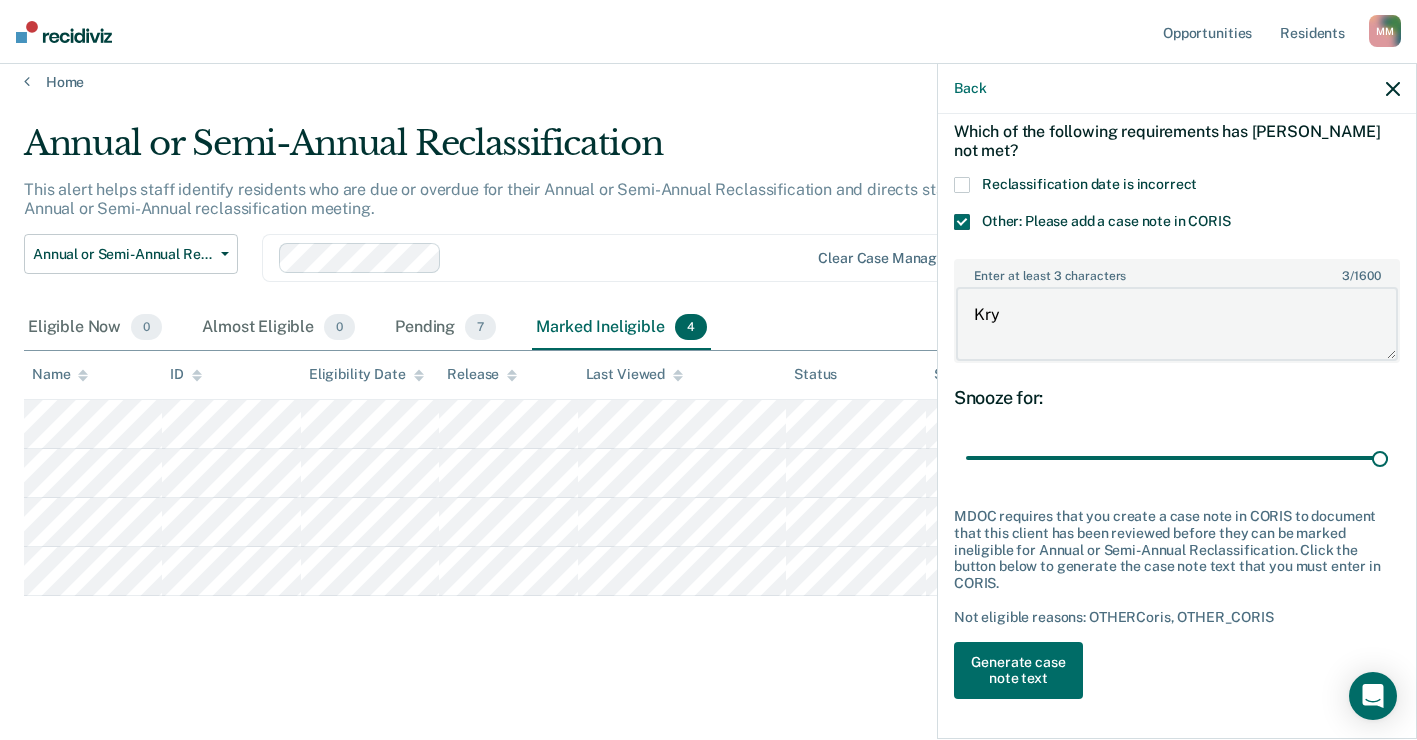 type on "Krys" 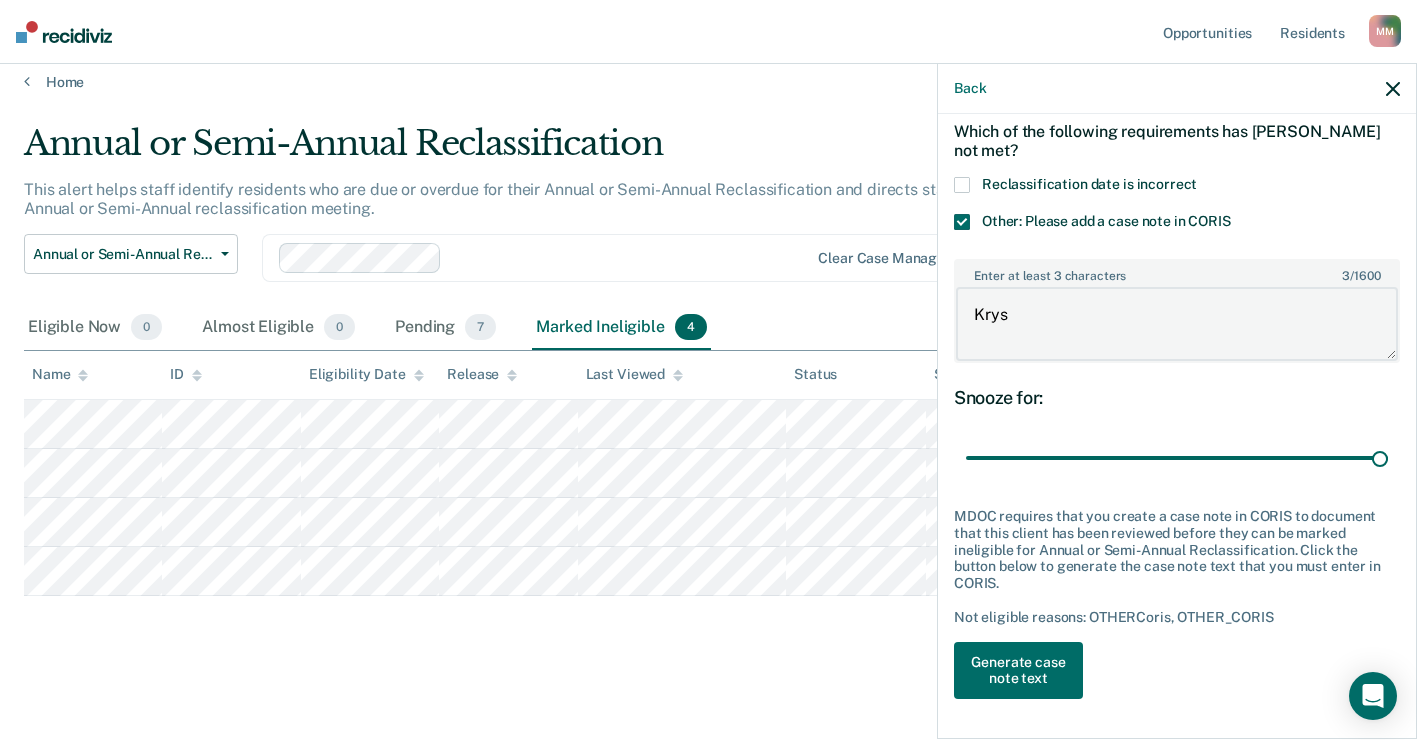 type on "Kryst" 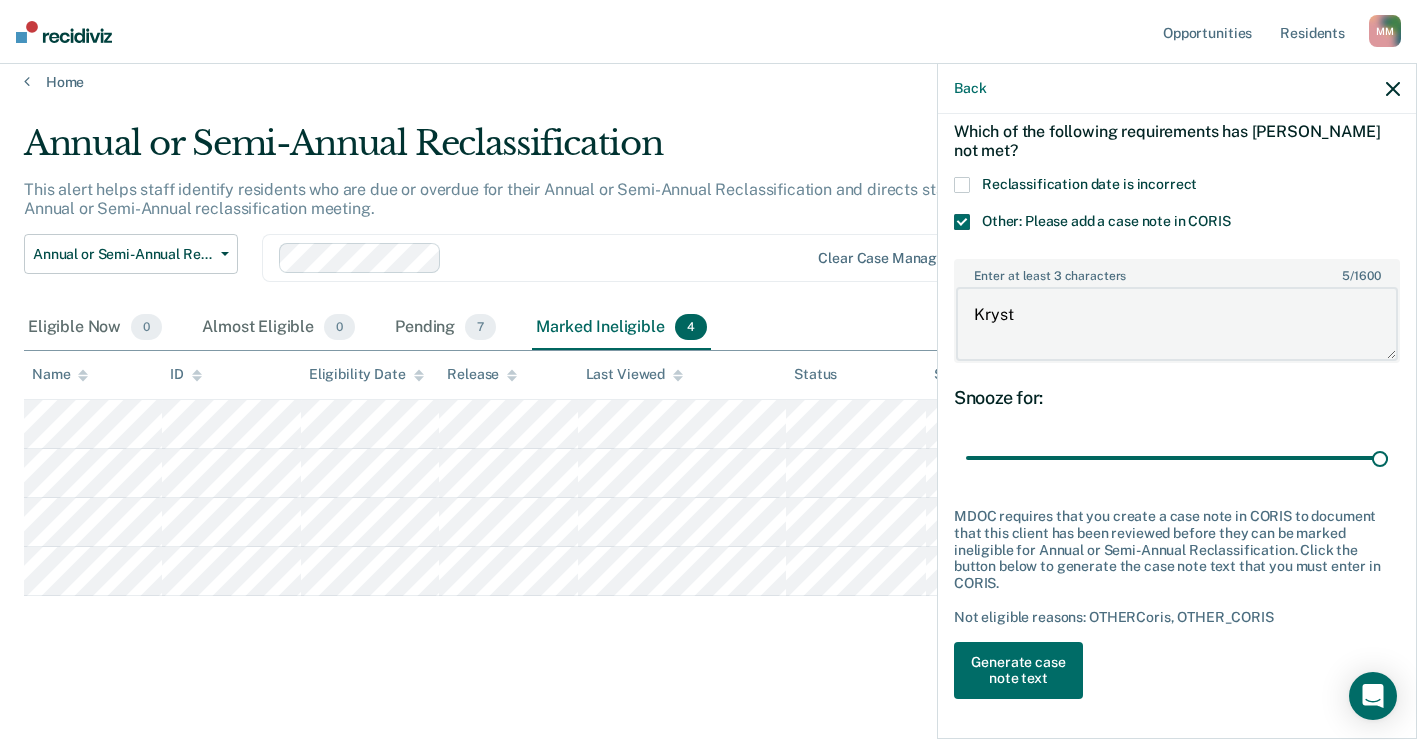 type on "[PERSON_NAME]" 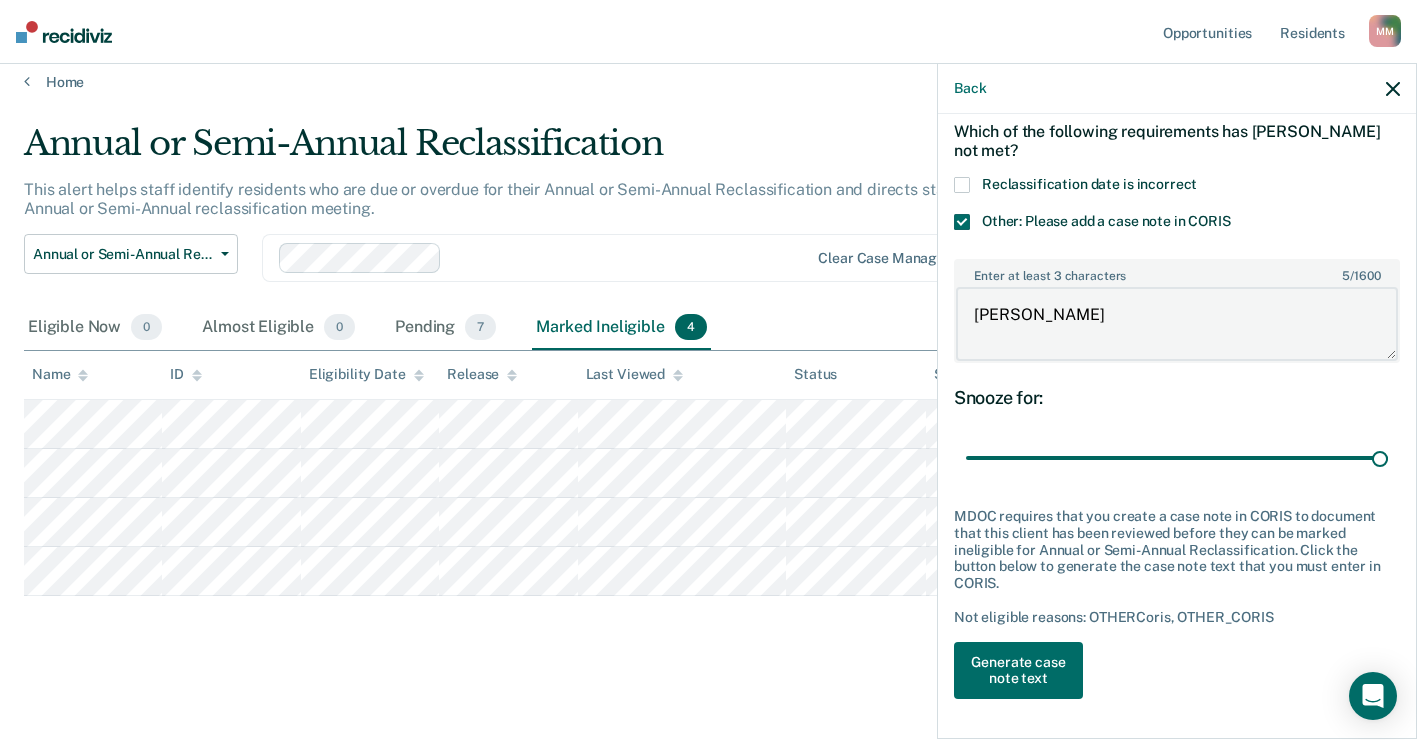 type on "[PERSON_NAME]" 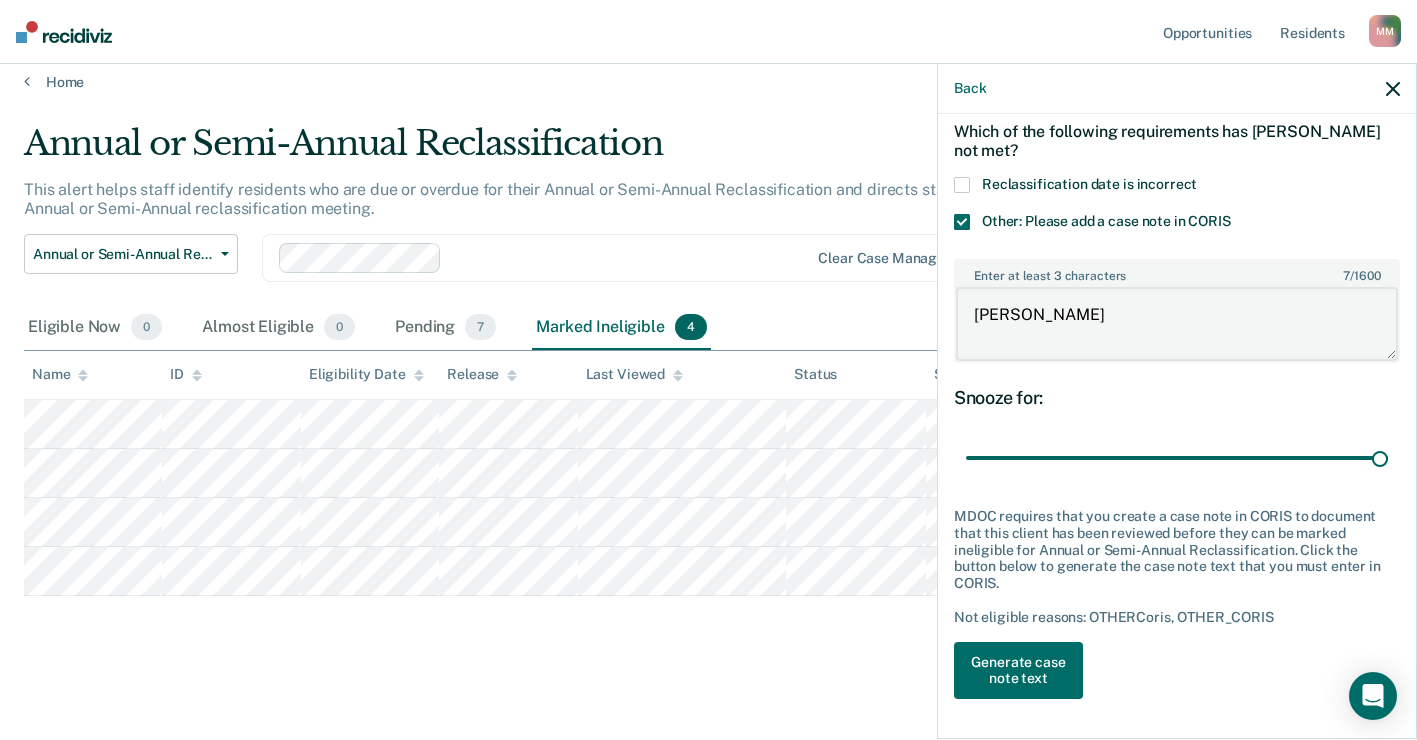 type on "[PERSON_NAME]" 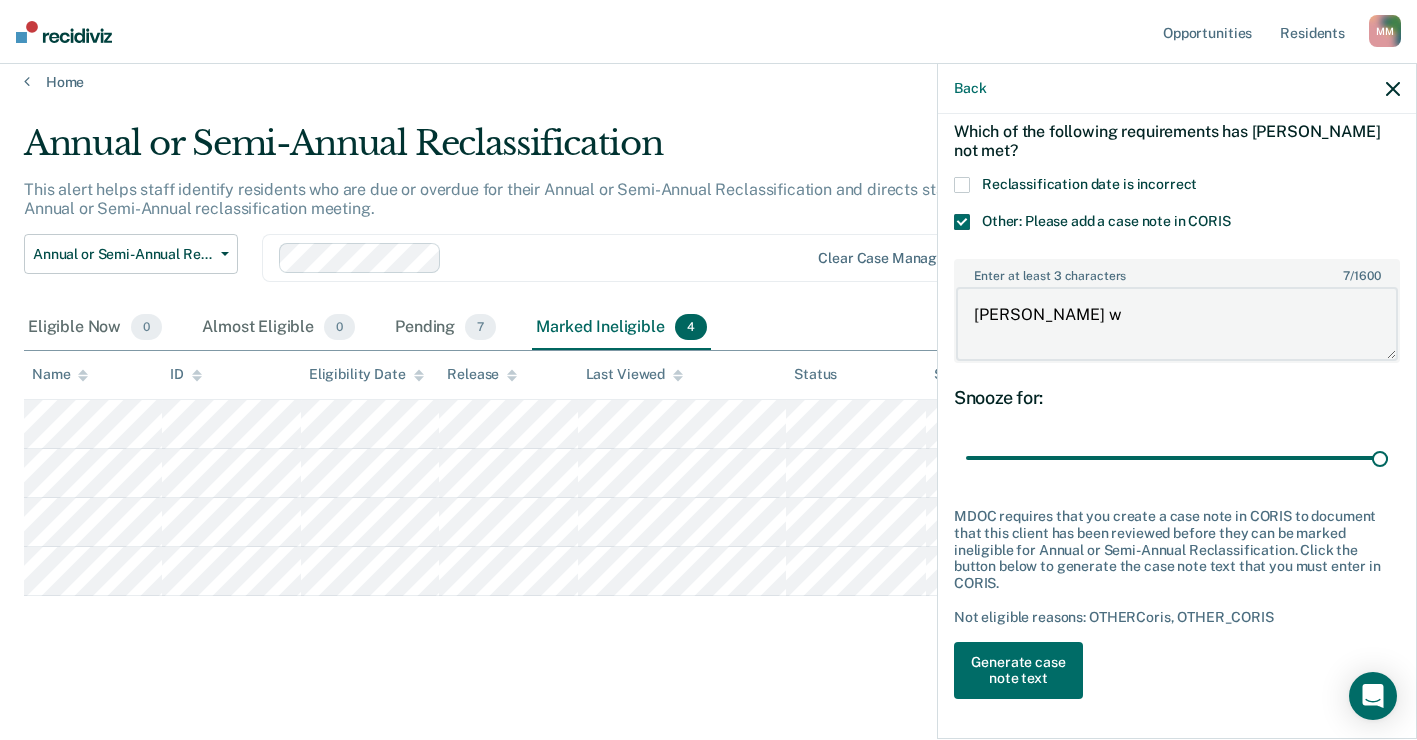 type on "[PERSON_NAME] wi" 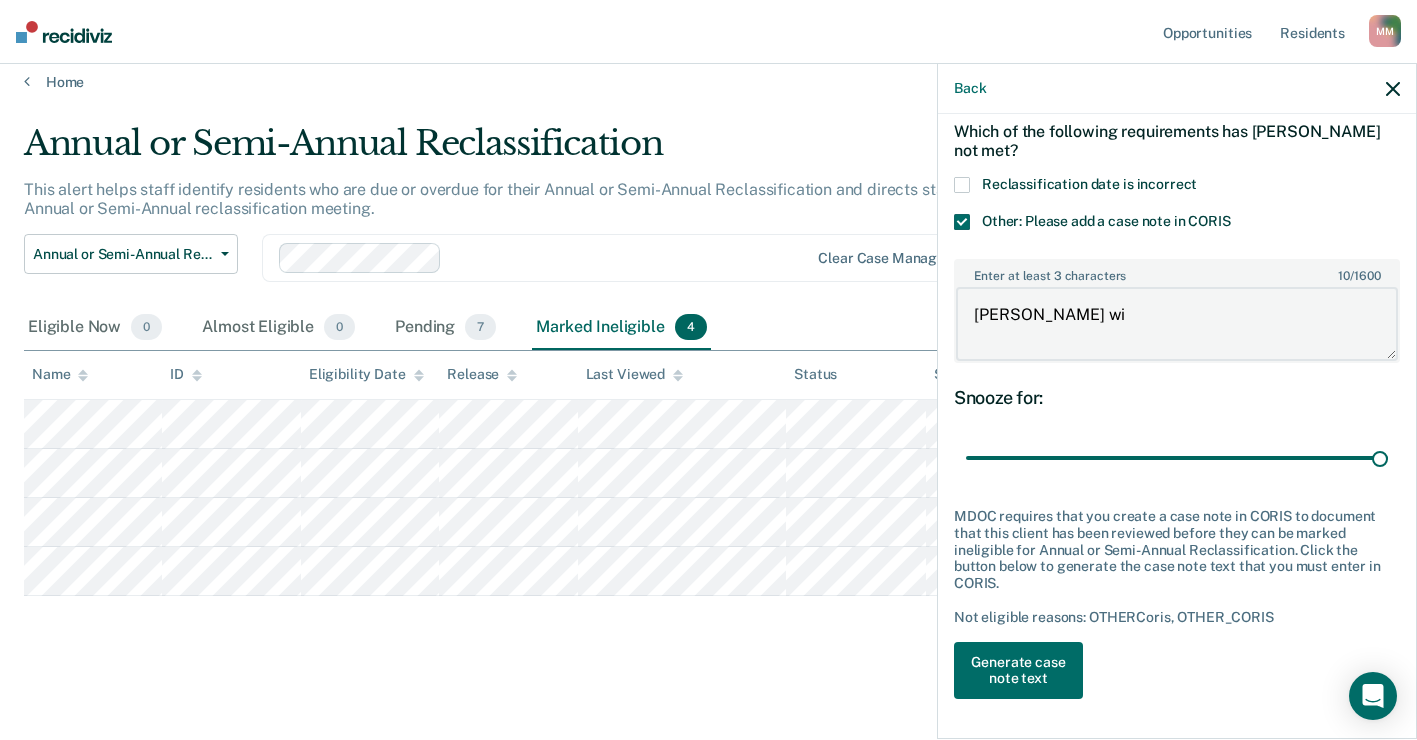 type on "[PERSON_NAME] wil" 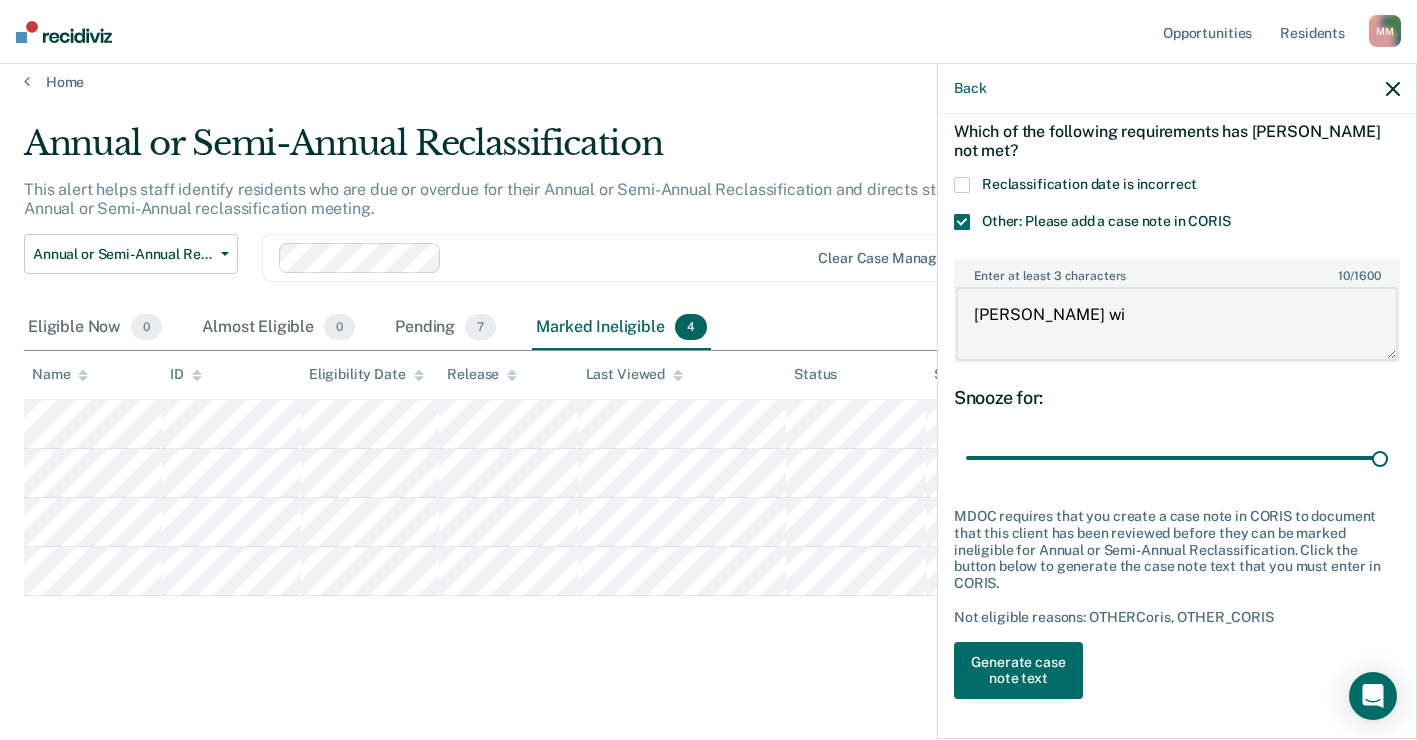 type on "115" 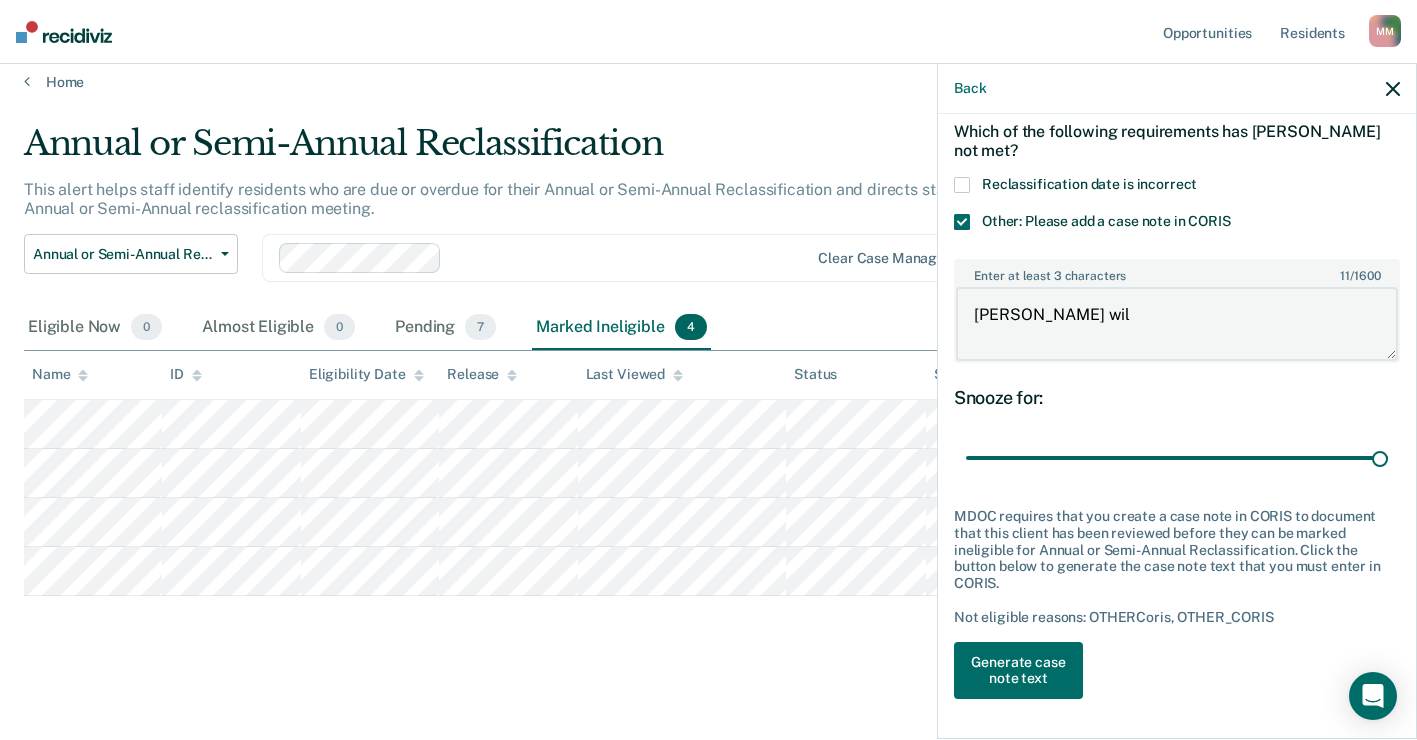 type on "[PERSON_NAME] will" 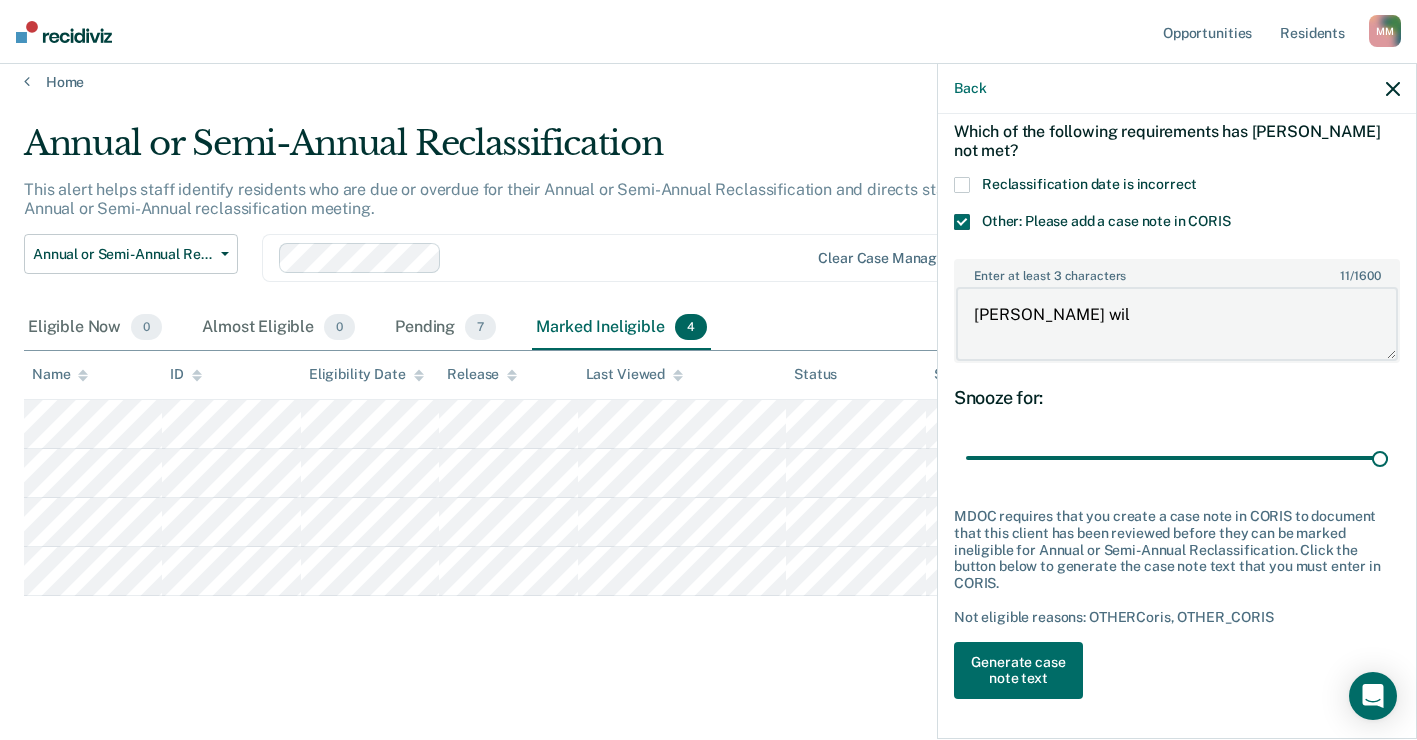 type on "115" 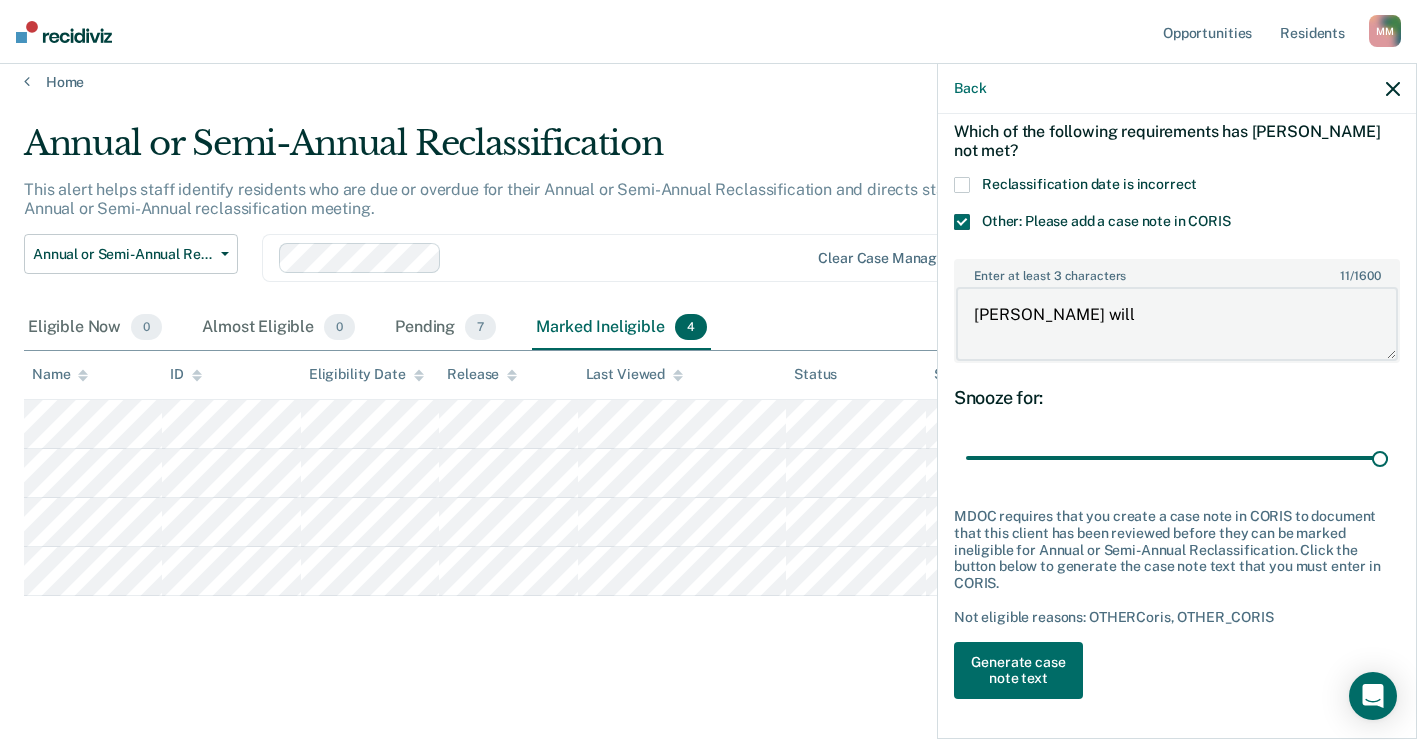 type on "[PERSON_NAME] will" 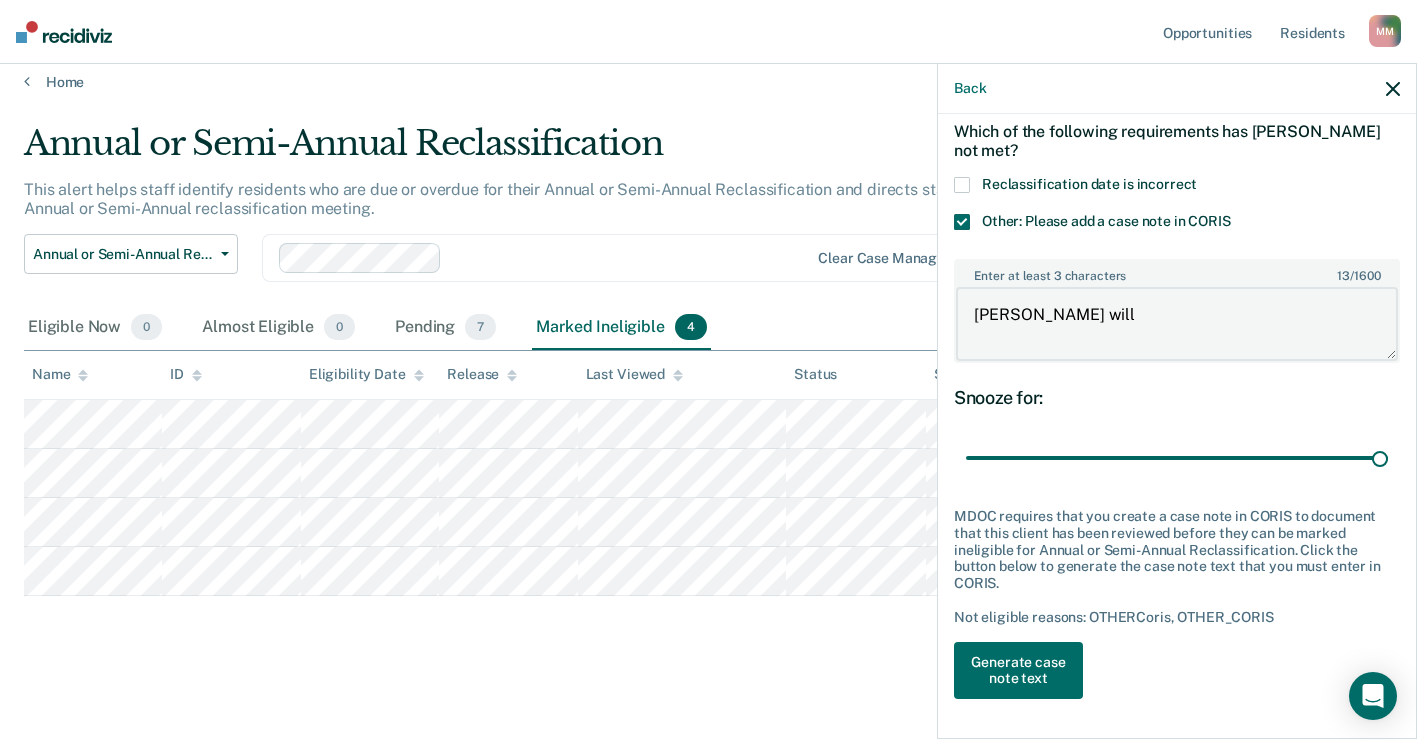 type on "[PERSON_NAME] will b" 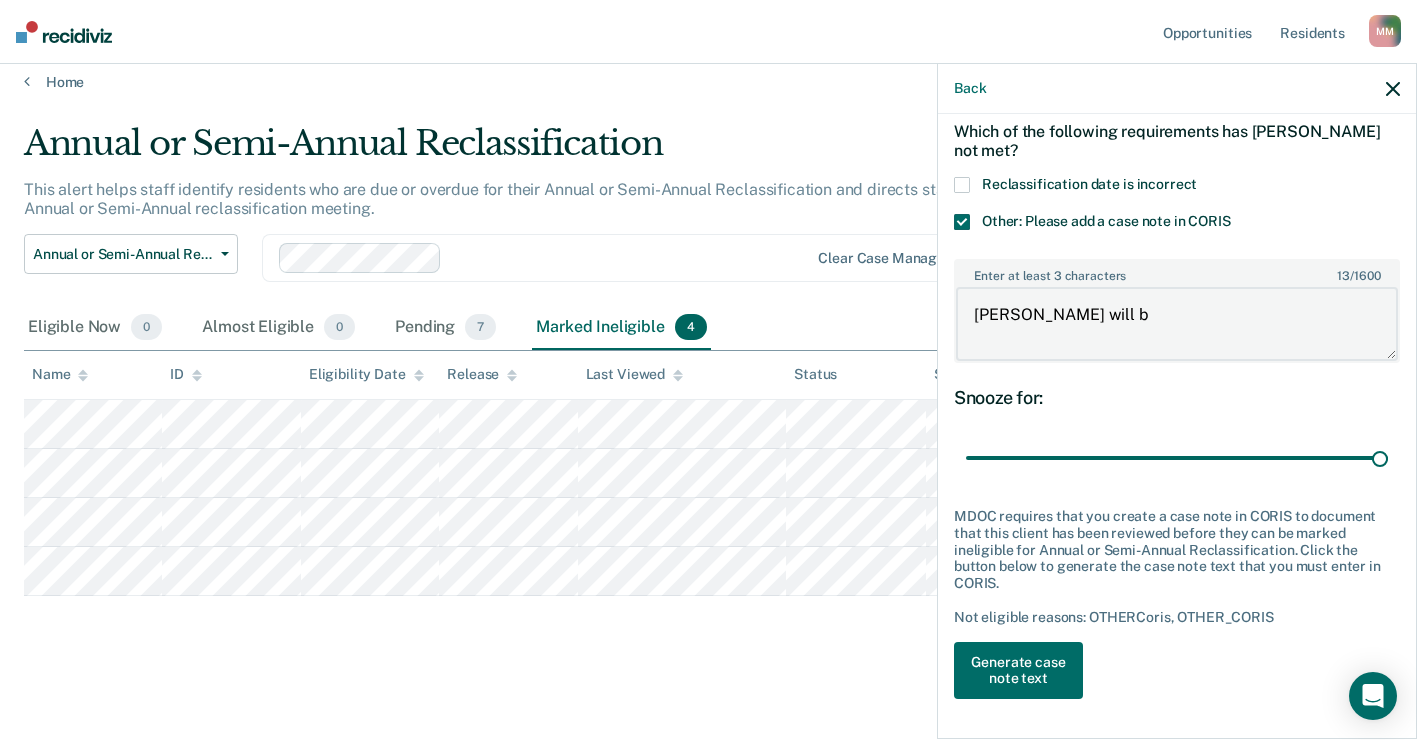 type on "[PERSON_NAME] will be" 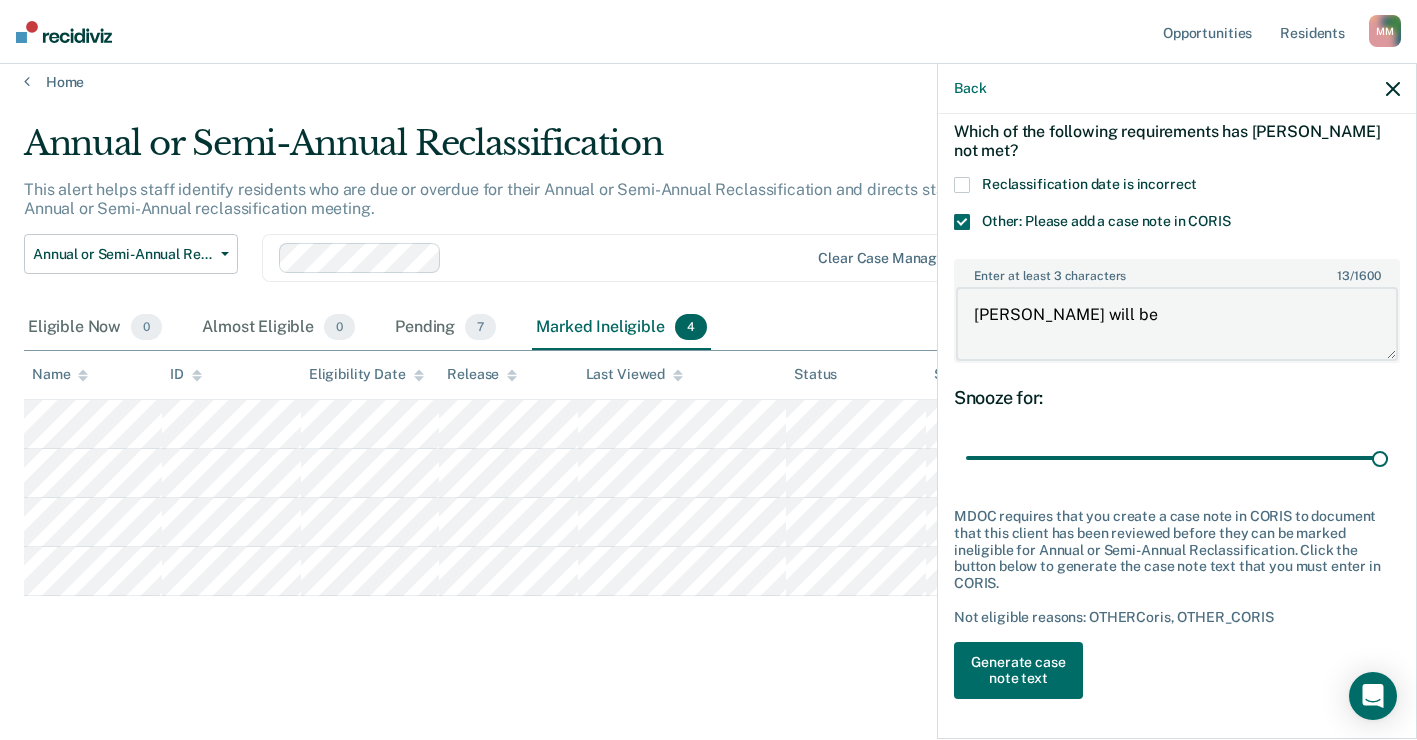 type on "[PERSON_NAME] will be" 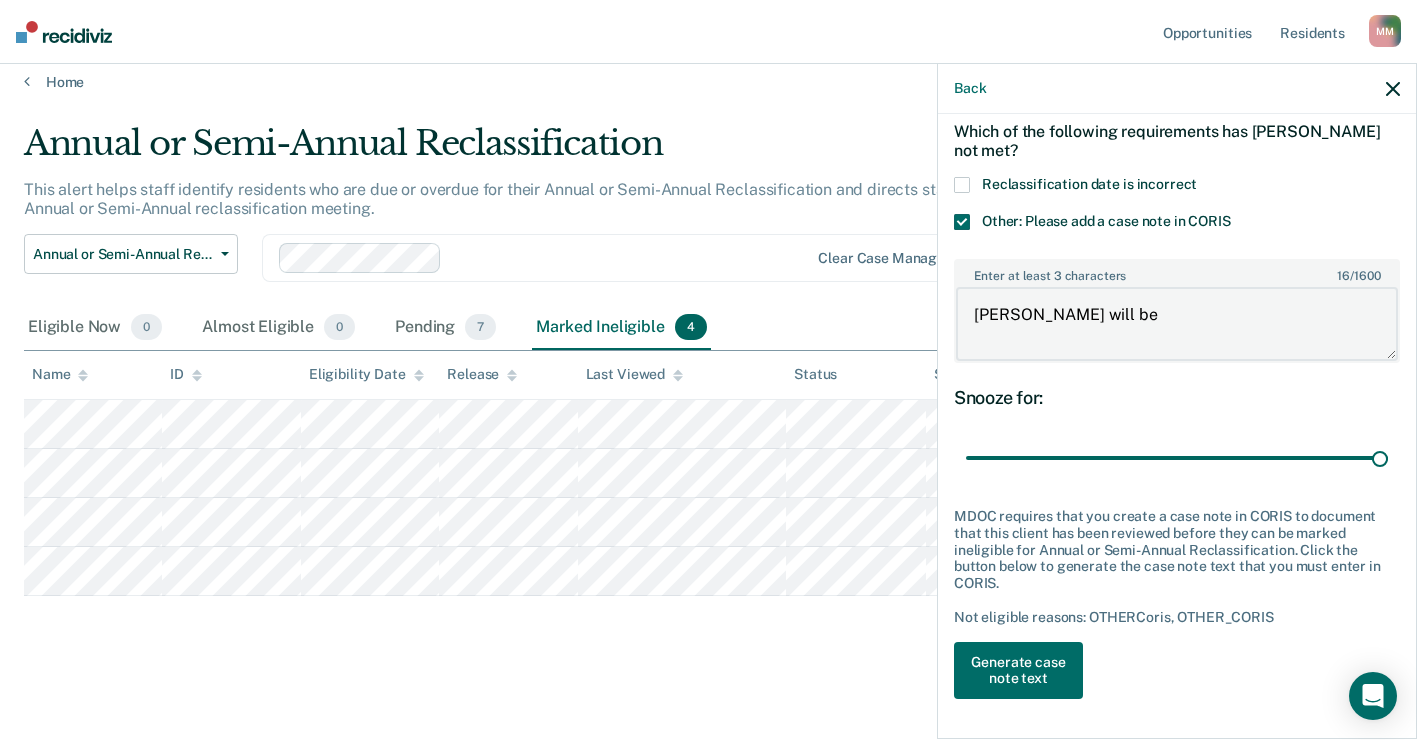 type on "[PERSON_NAME] will be p" 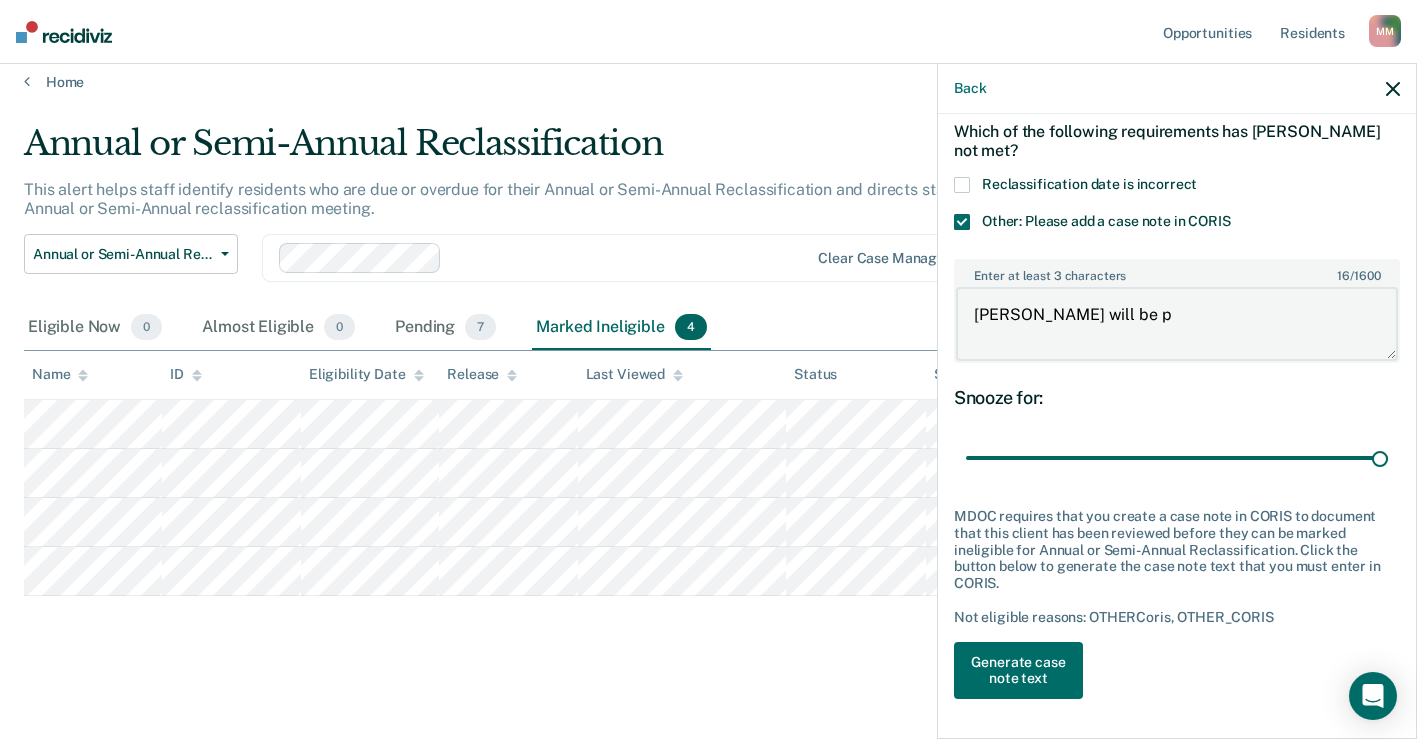 type on "[PERSON_NAME] will be pr" 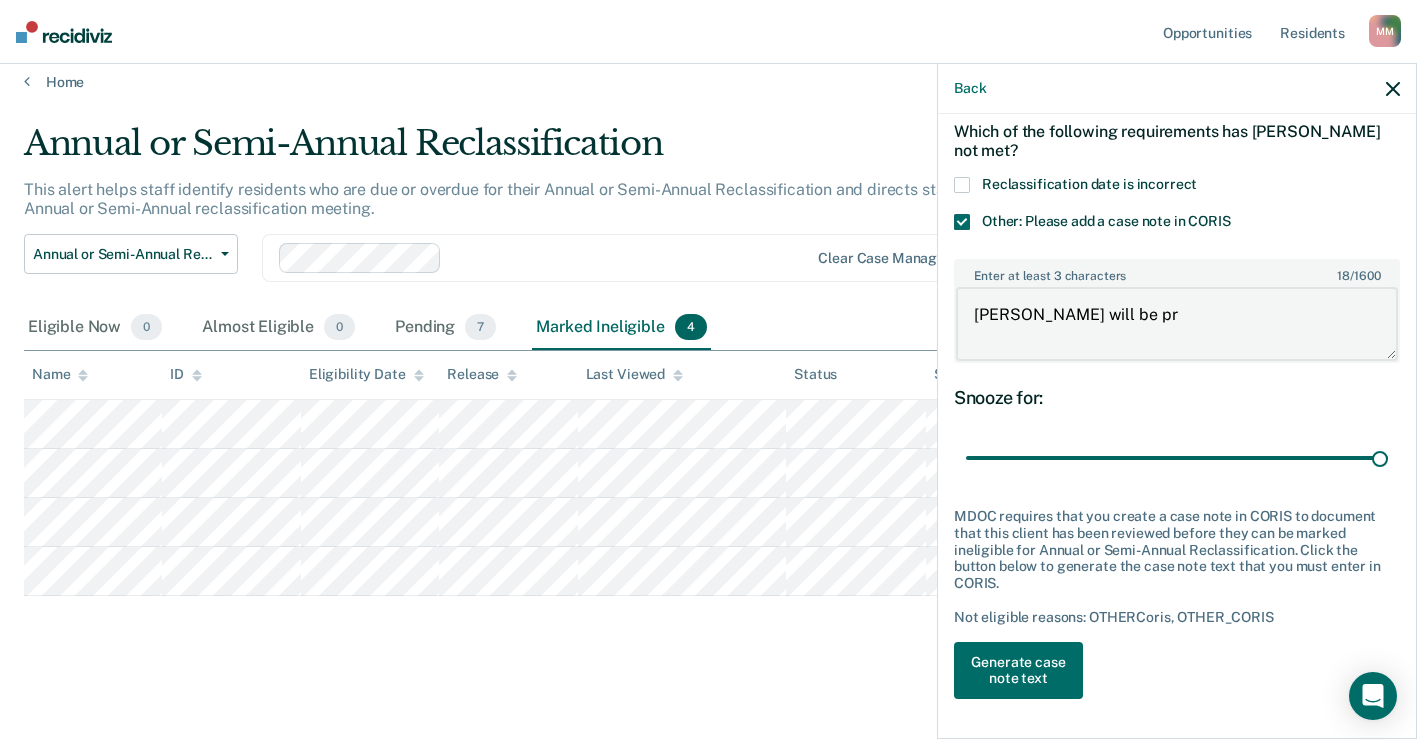 type on "[PERSON_NAME] will be pre" 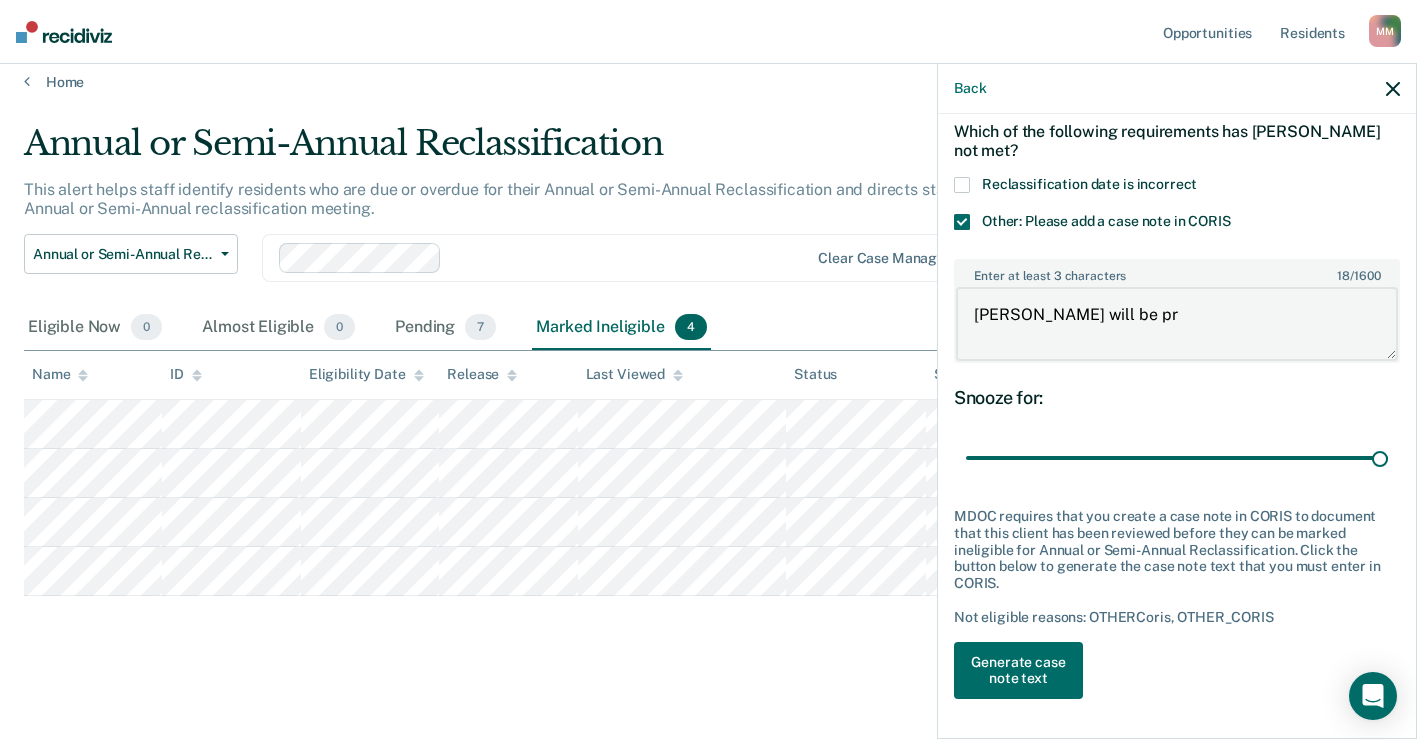 type on "115" 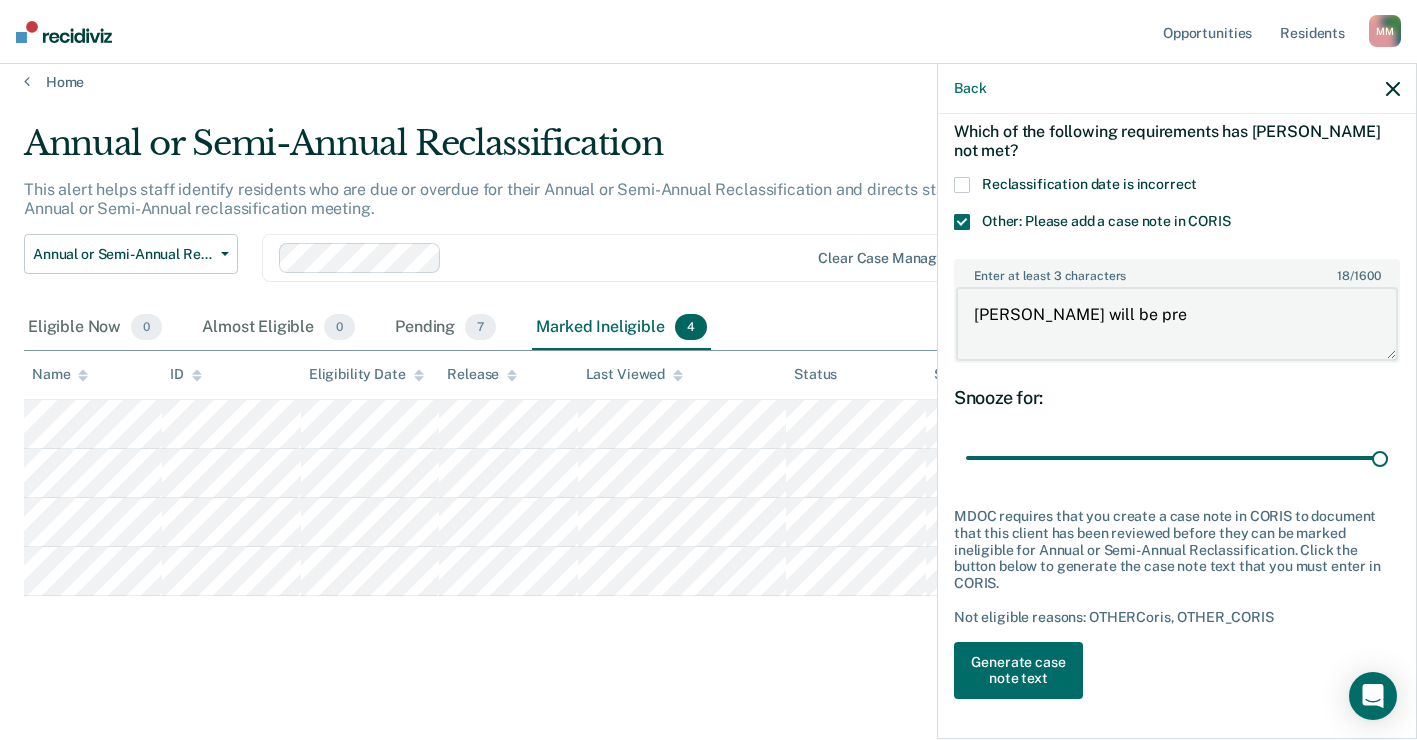type on "[PERSON_NAME] will be pres" 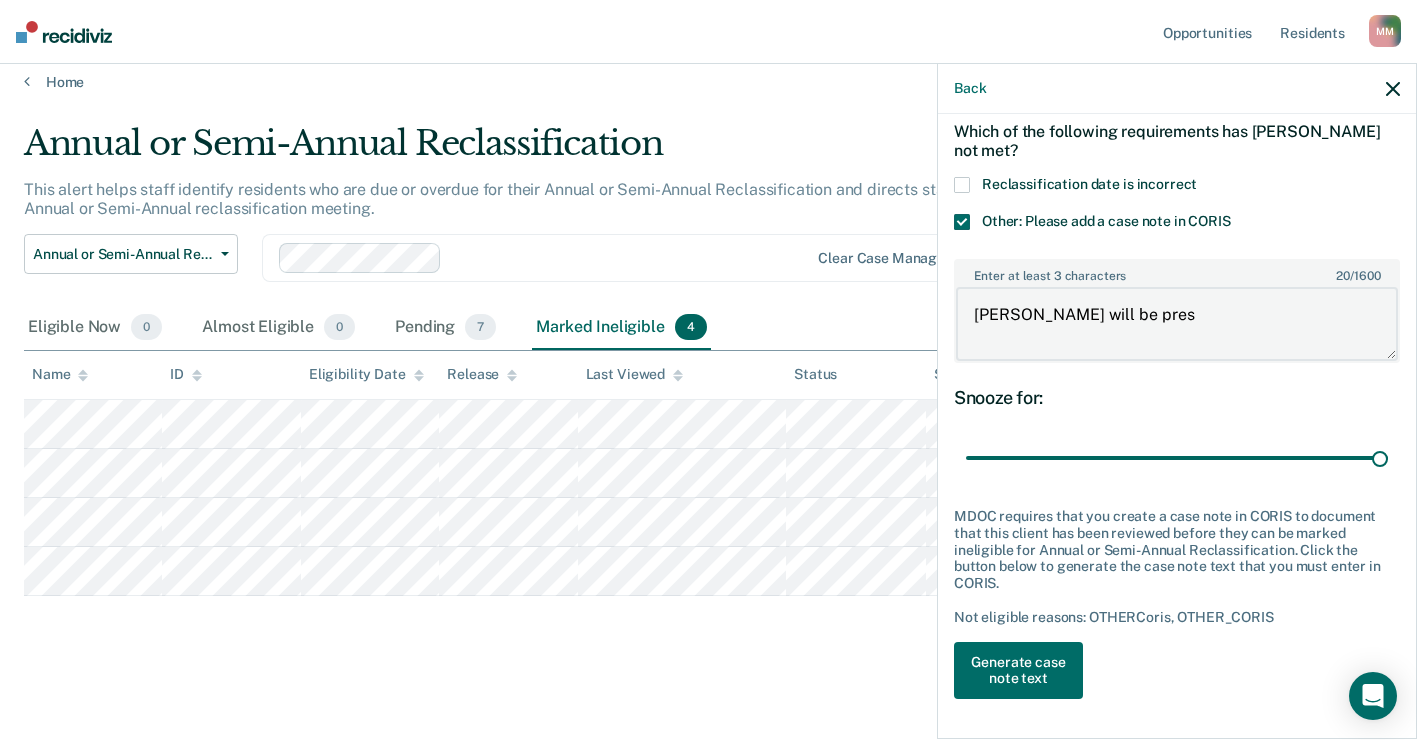 type on "[PERSON_NAME] will be prese" 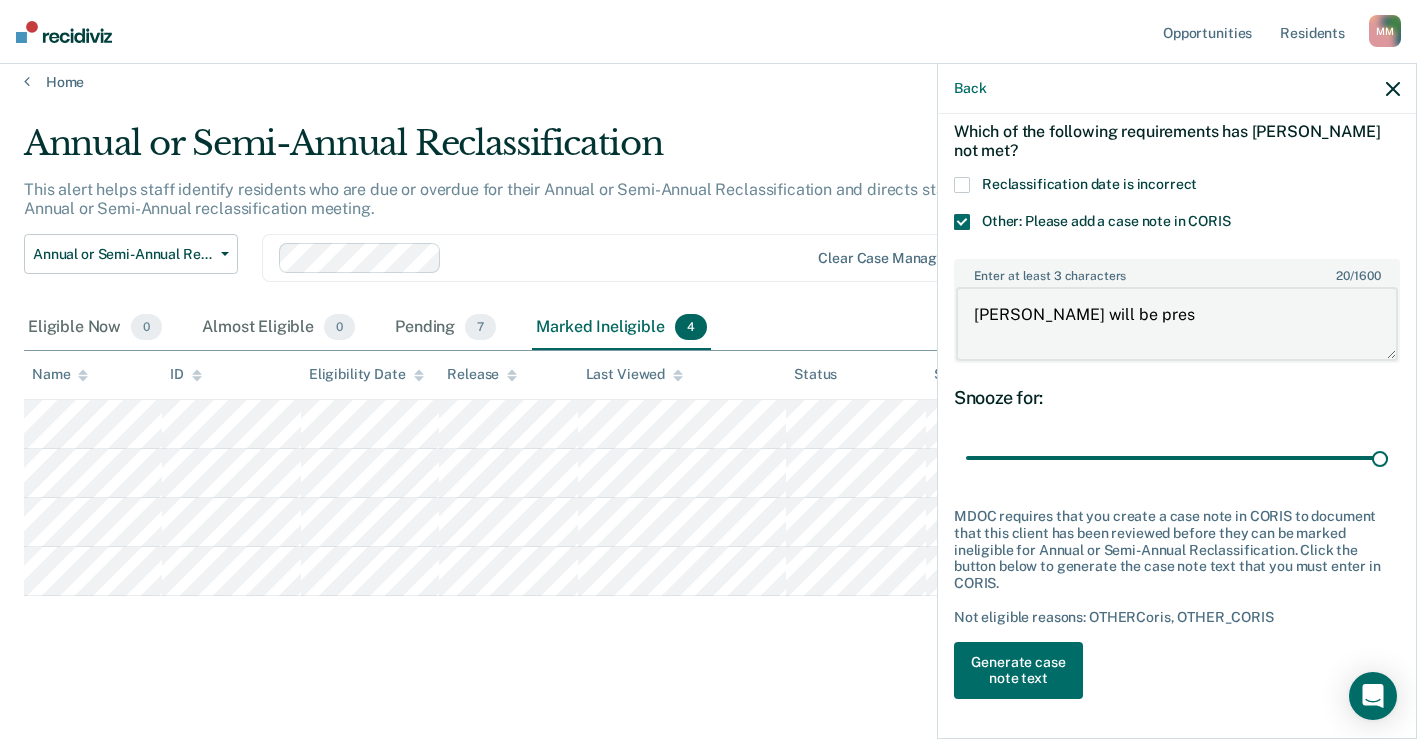 type on "115" 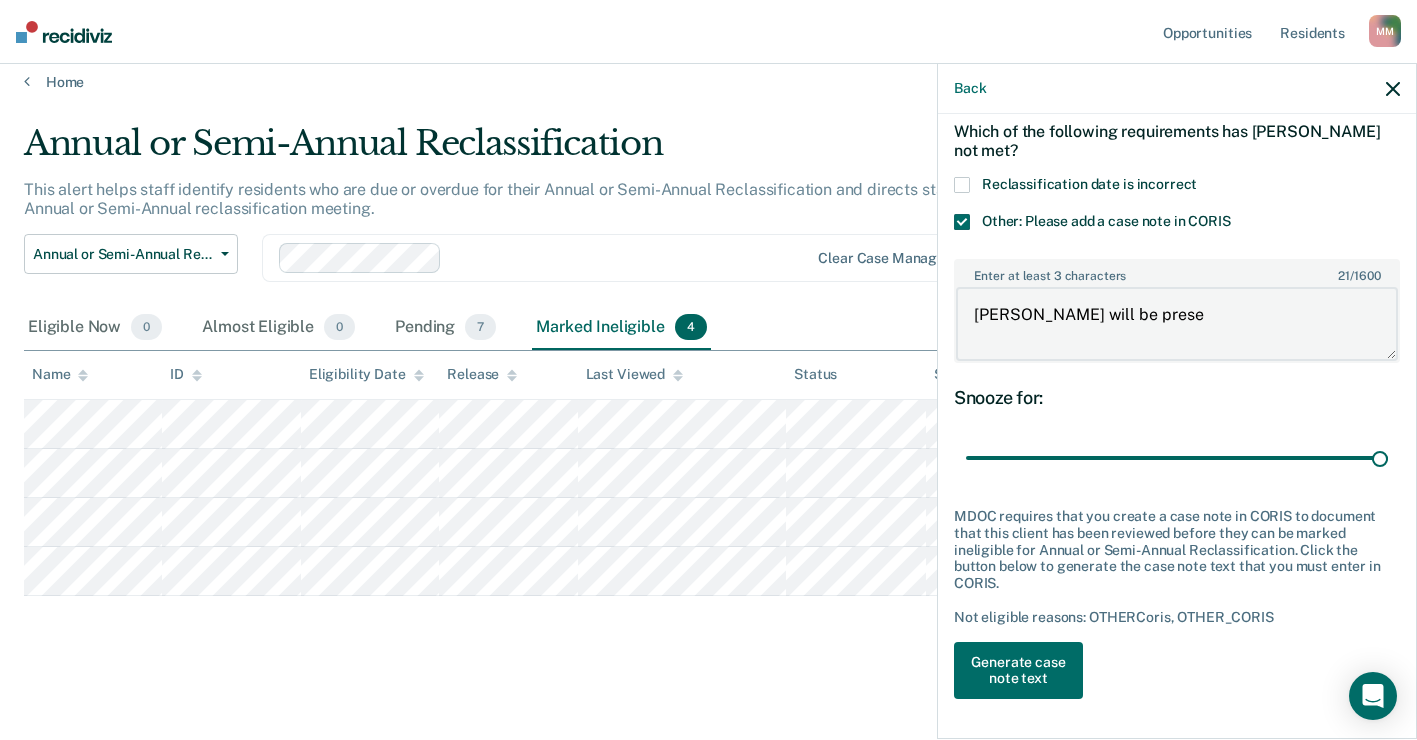 type on "[PERSON_NAME] will be presen" 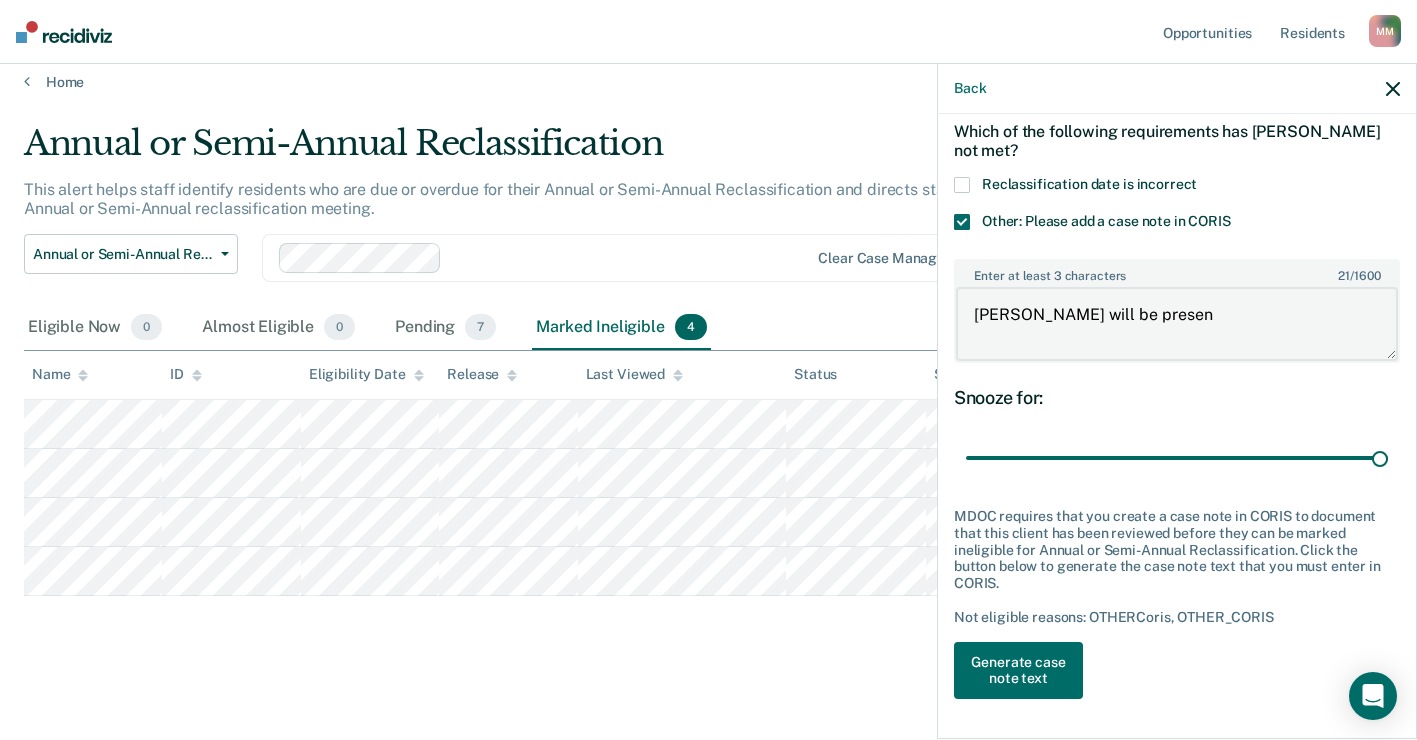 type on "[PERSON_NAME] will be present" 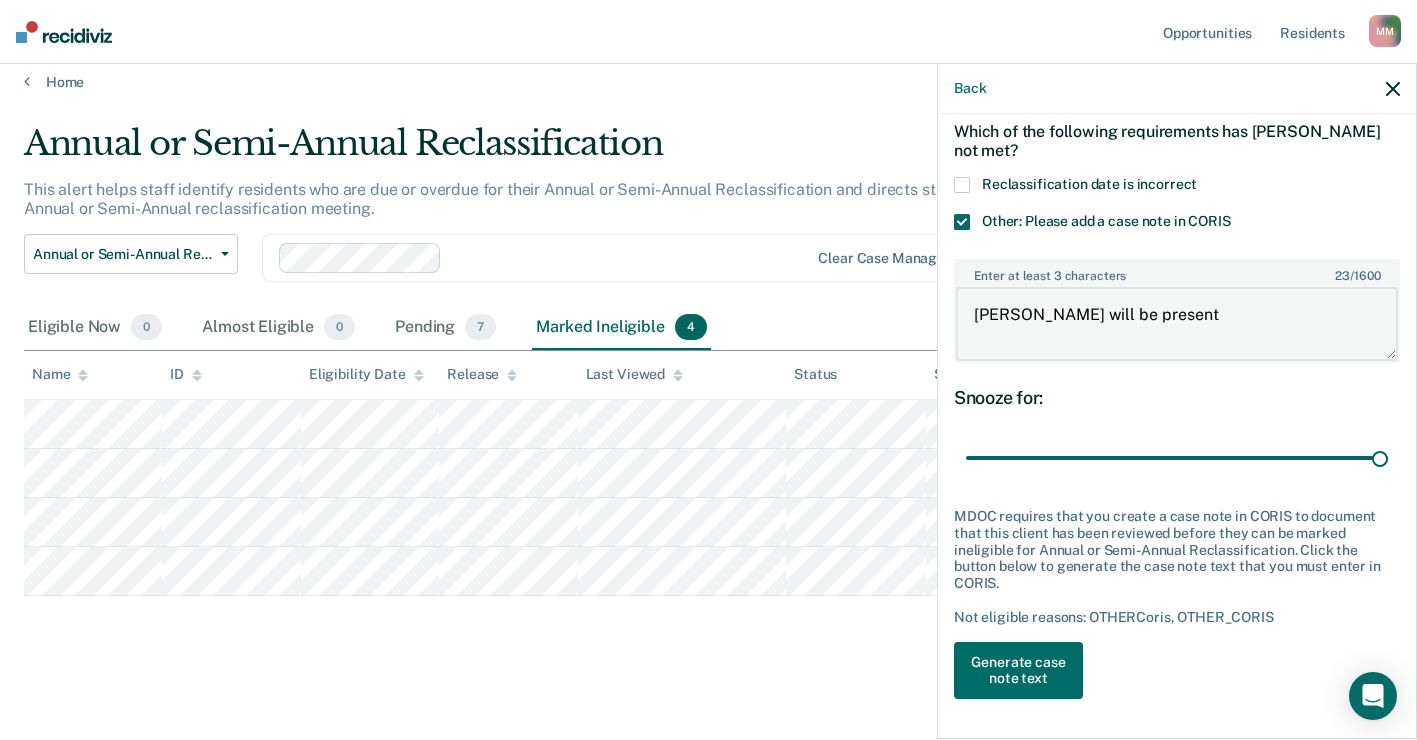 type on "[PERSON_NAME] will be presenti" 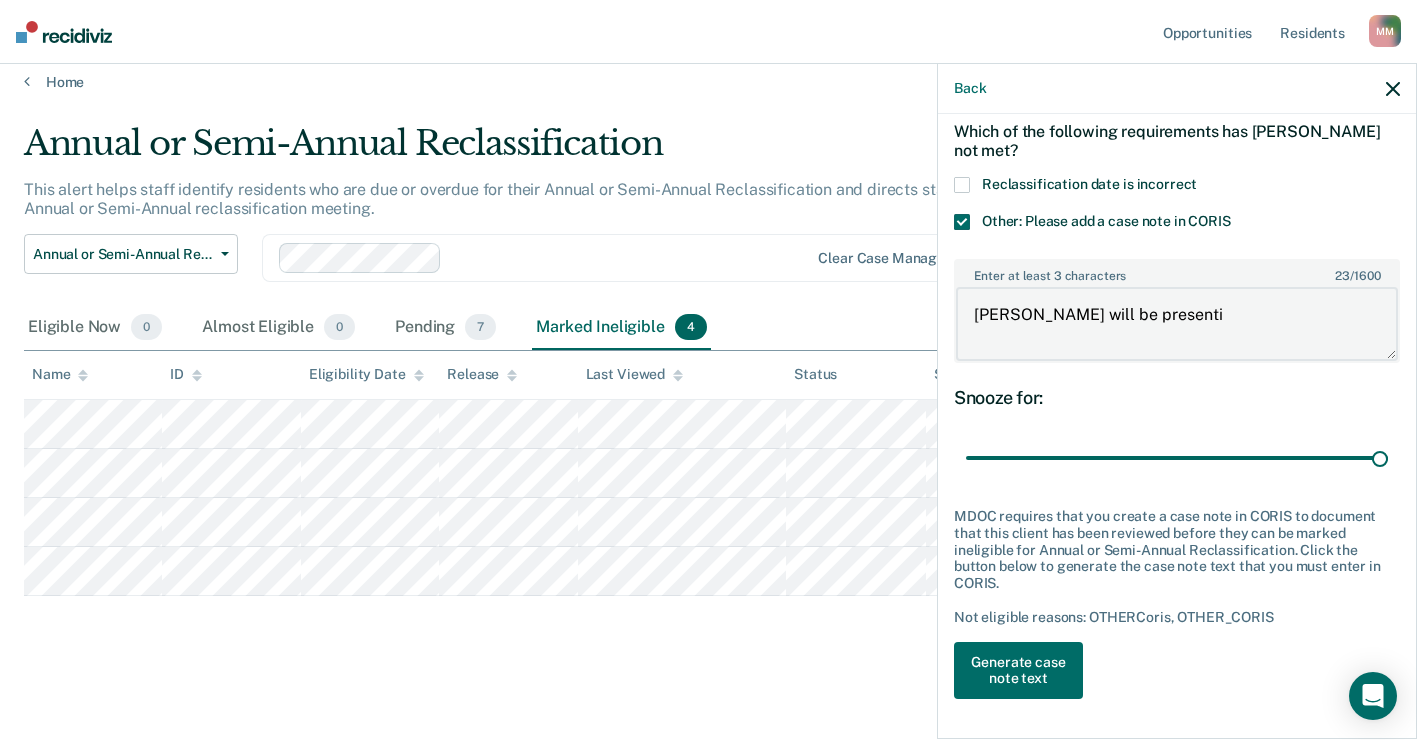 type on "[PERSON_NAME] will be presentin" 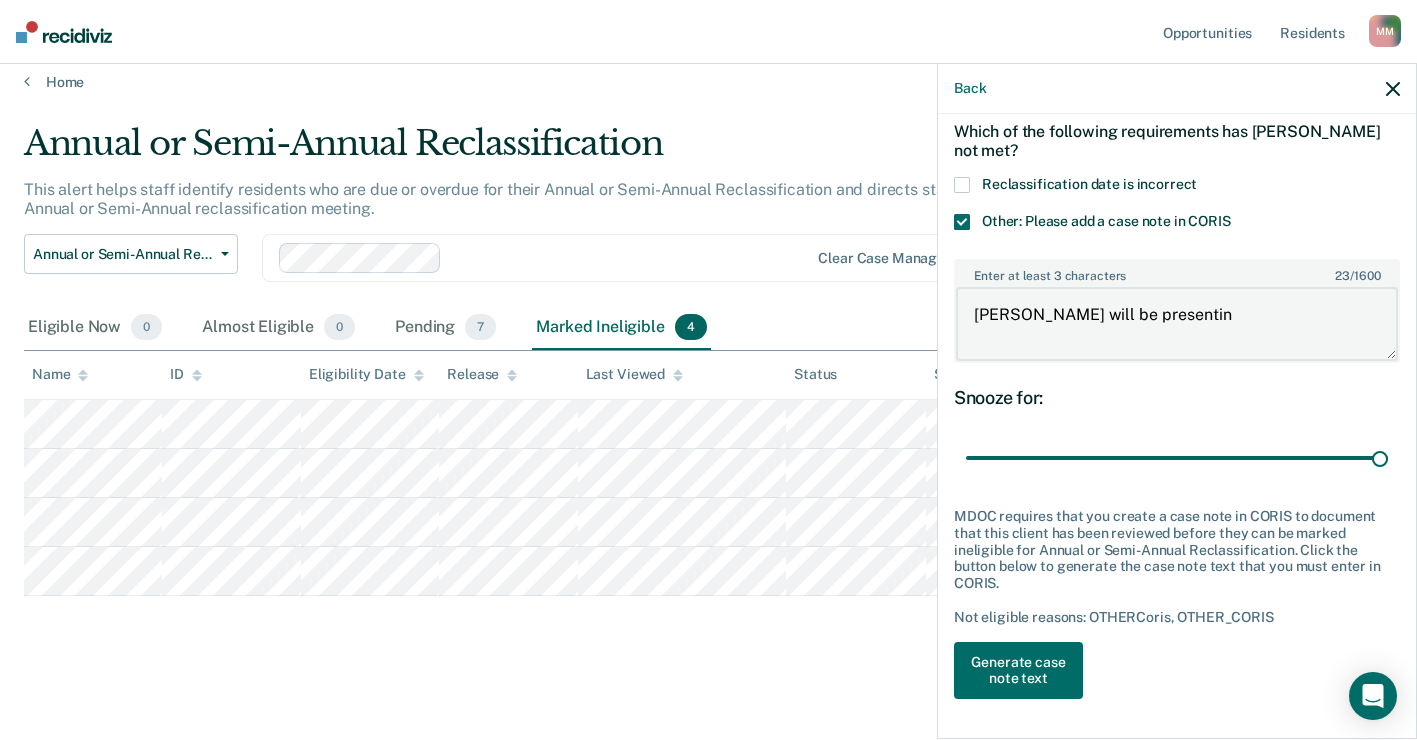 type on "[PERSON_NAME] will be presenting" 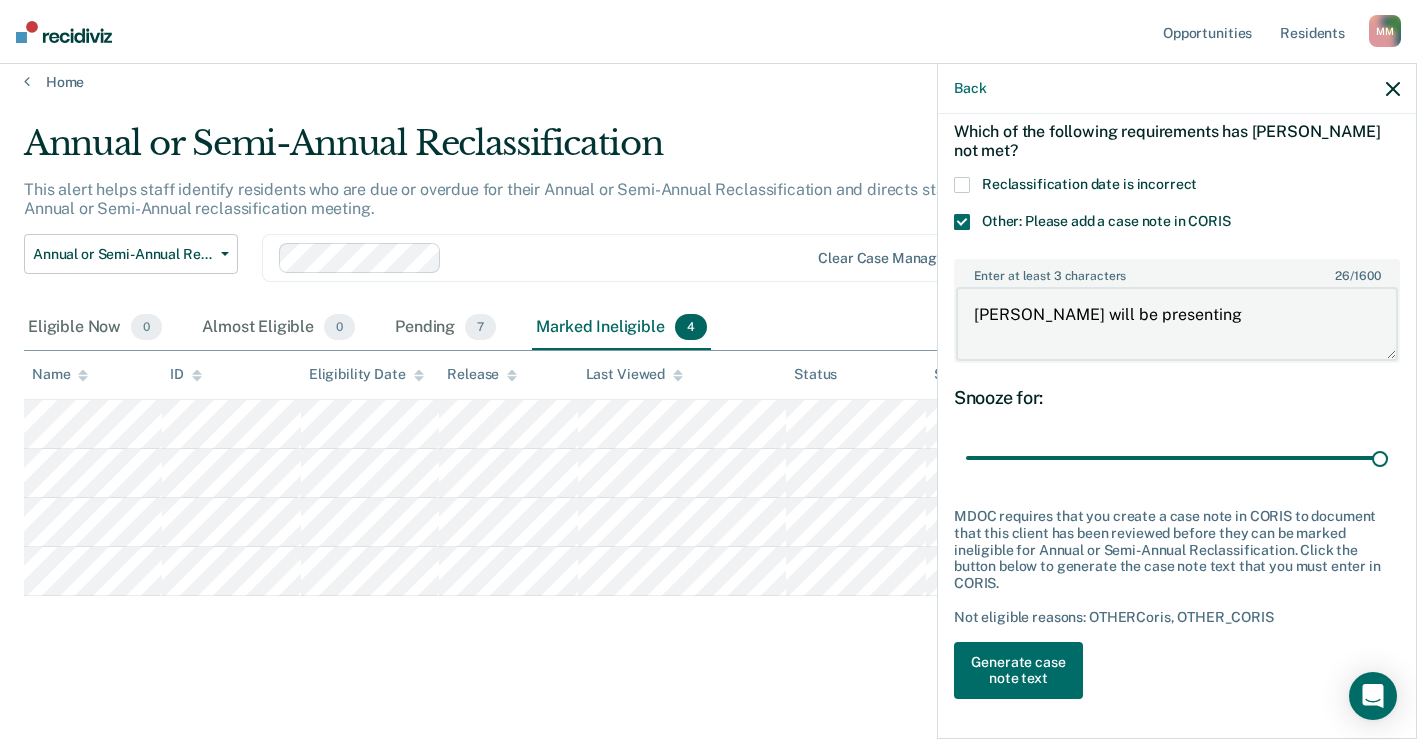 type on "[PERSON_NAME] will be presenting" 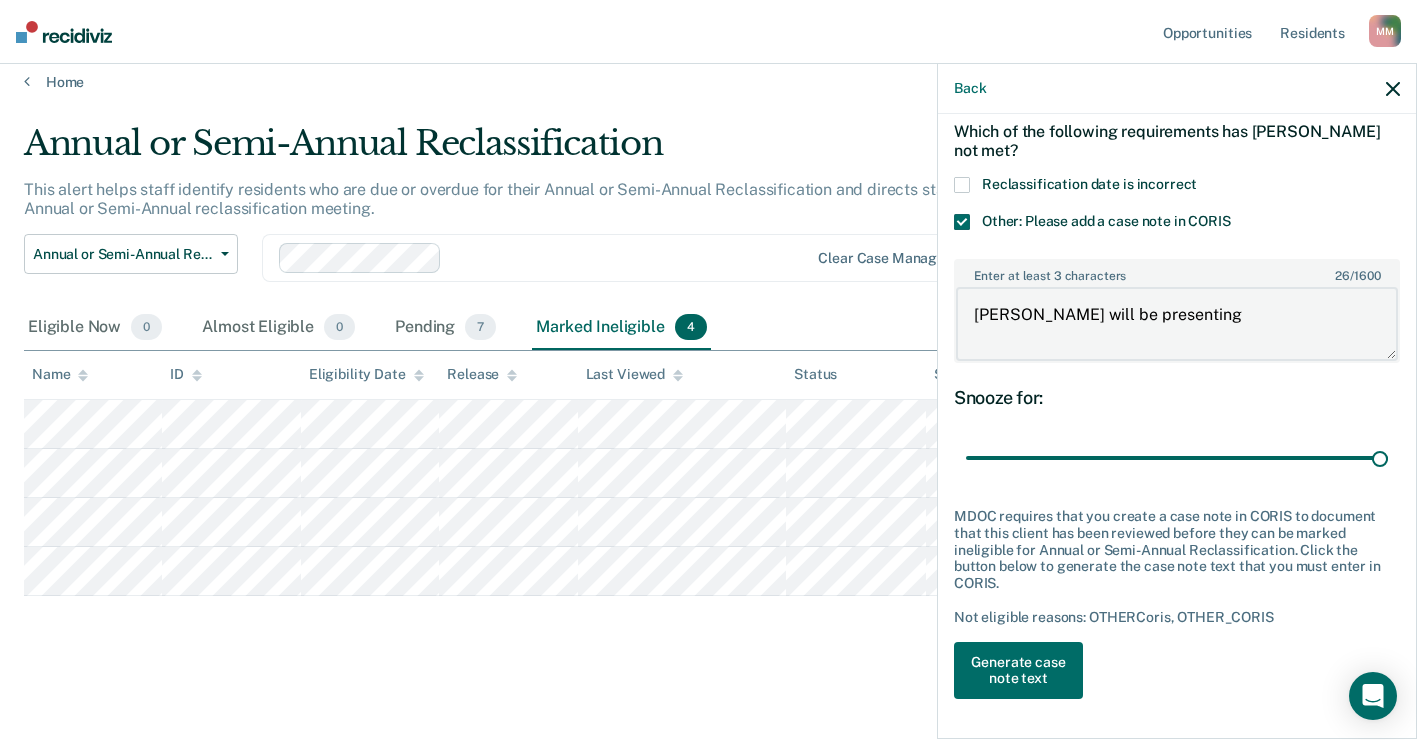 type on "115" 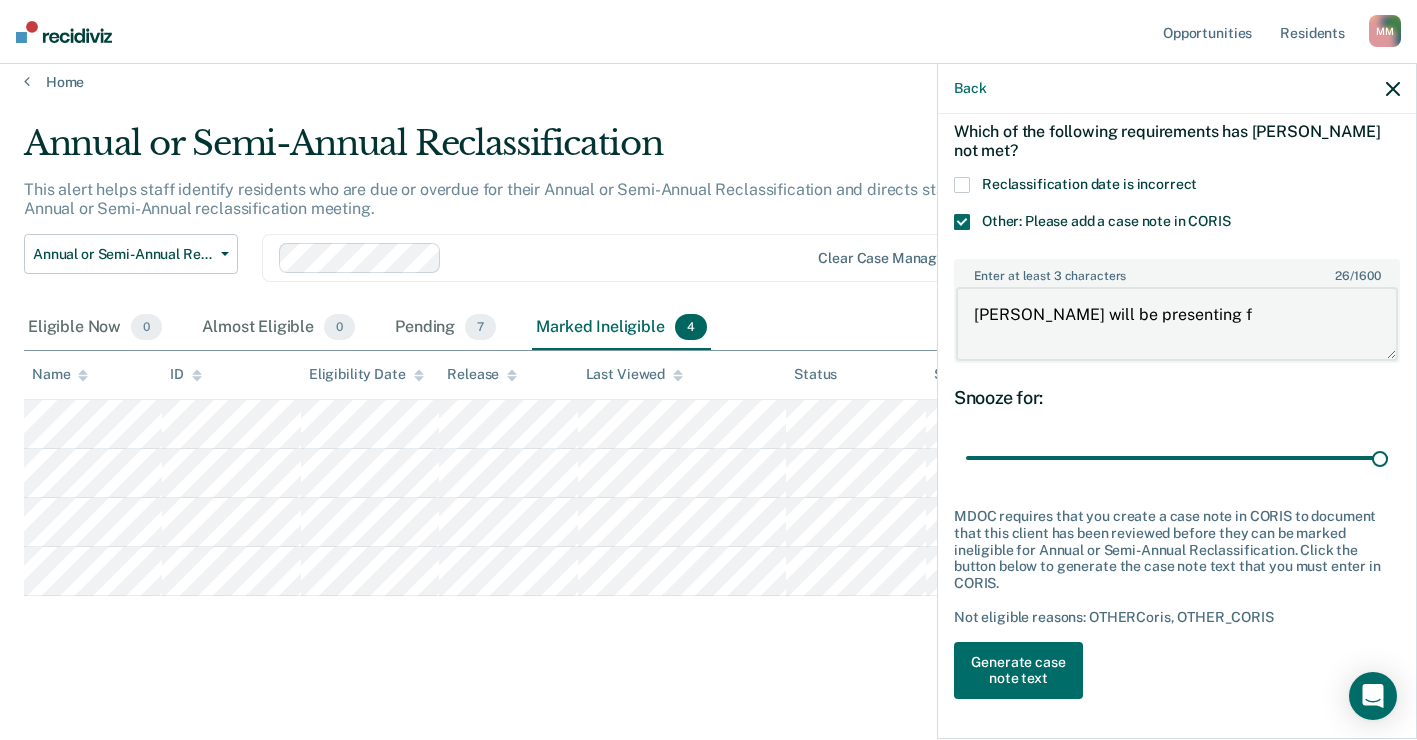 type on "[PERSON_NAME] will be presenting fo" 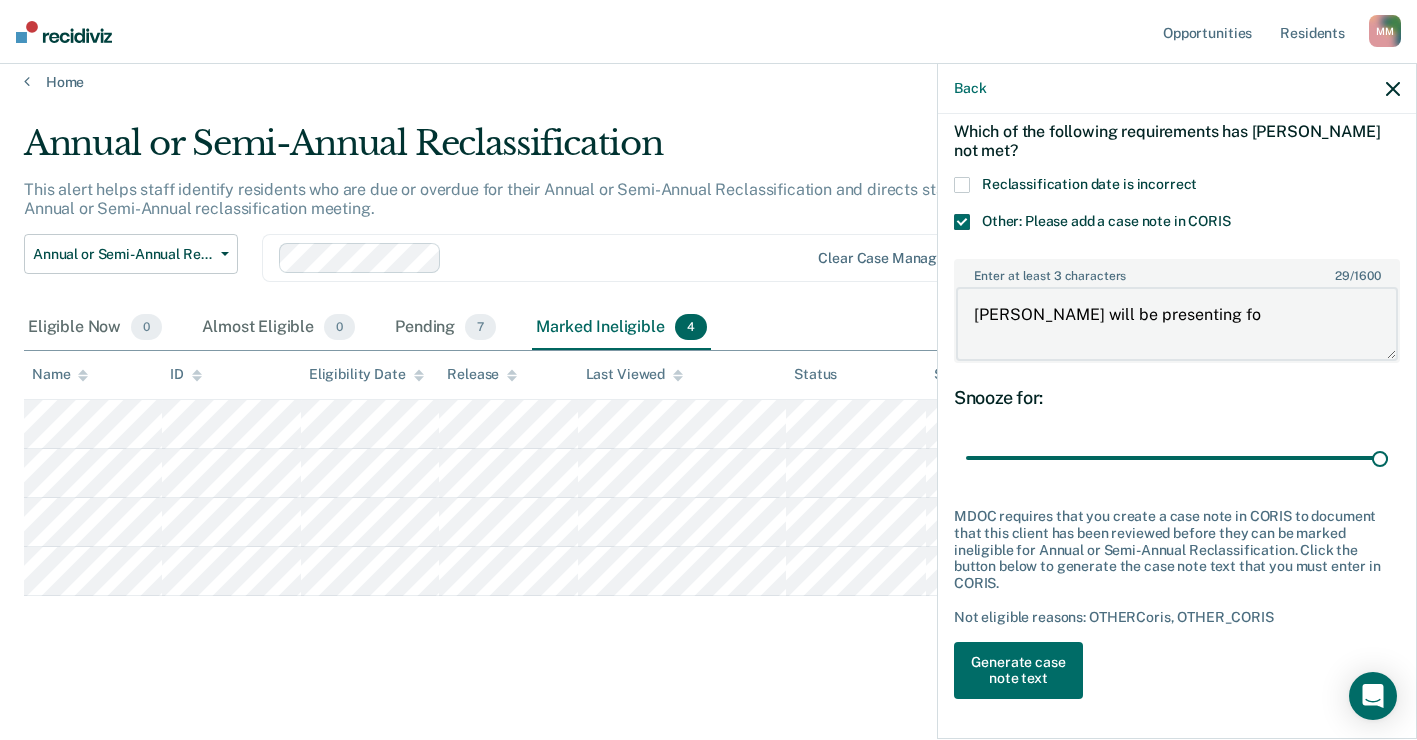 type on "[PERSON_NAME] will be presenting for" 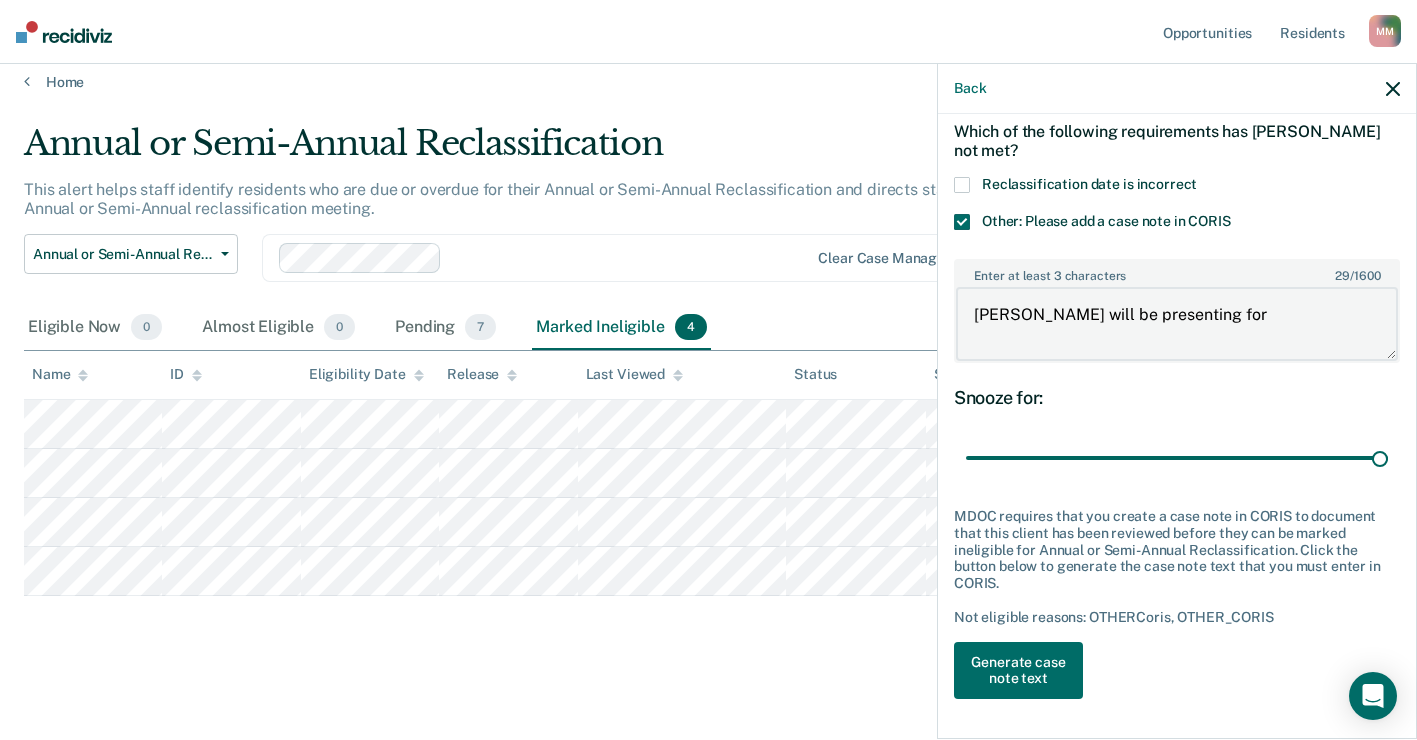 type on "[PERSON_NAME] will be presenting for" 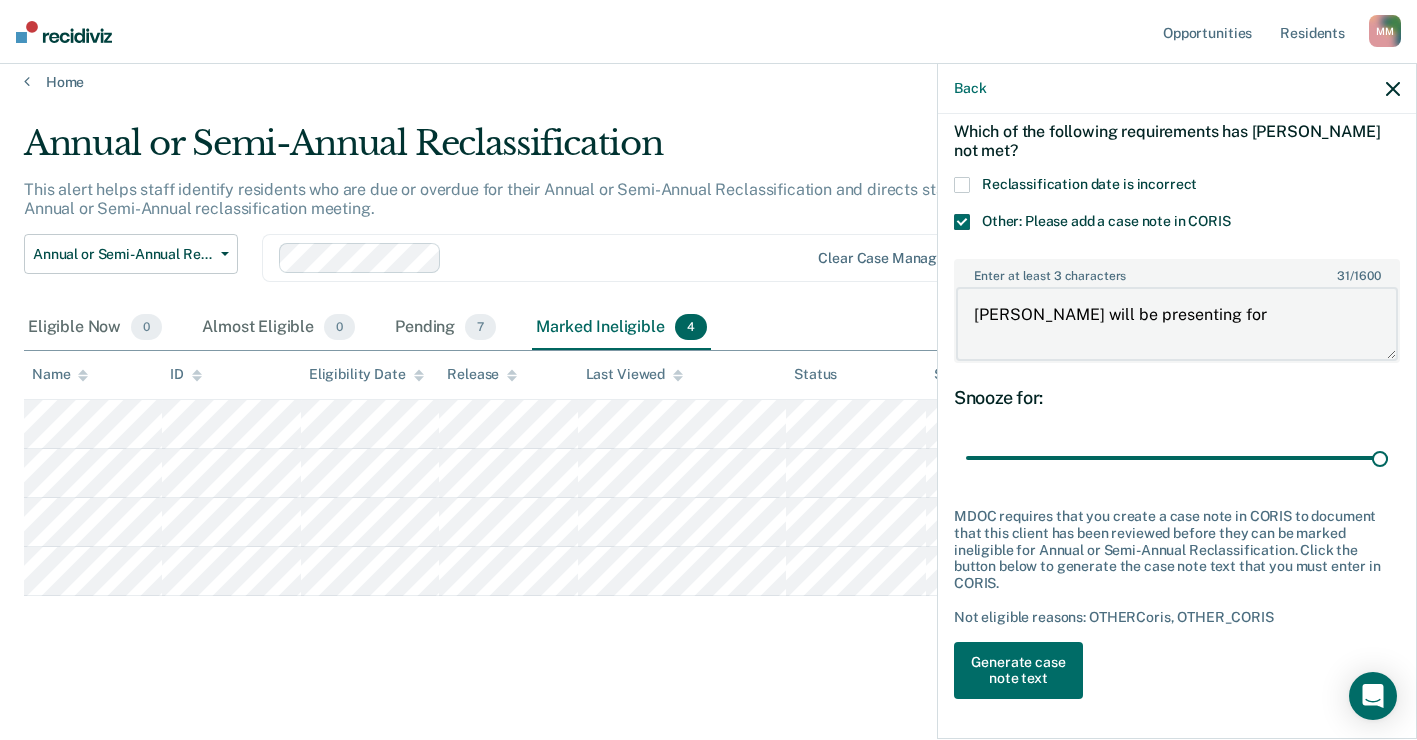 type on "[PERSON_NAME] will be presenting for c" 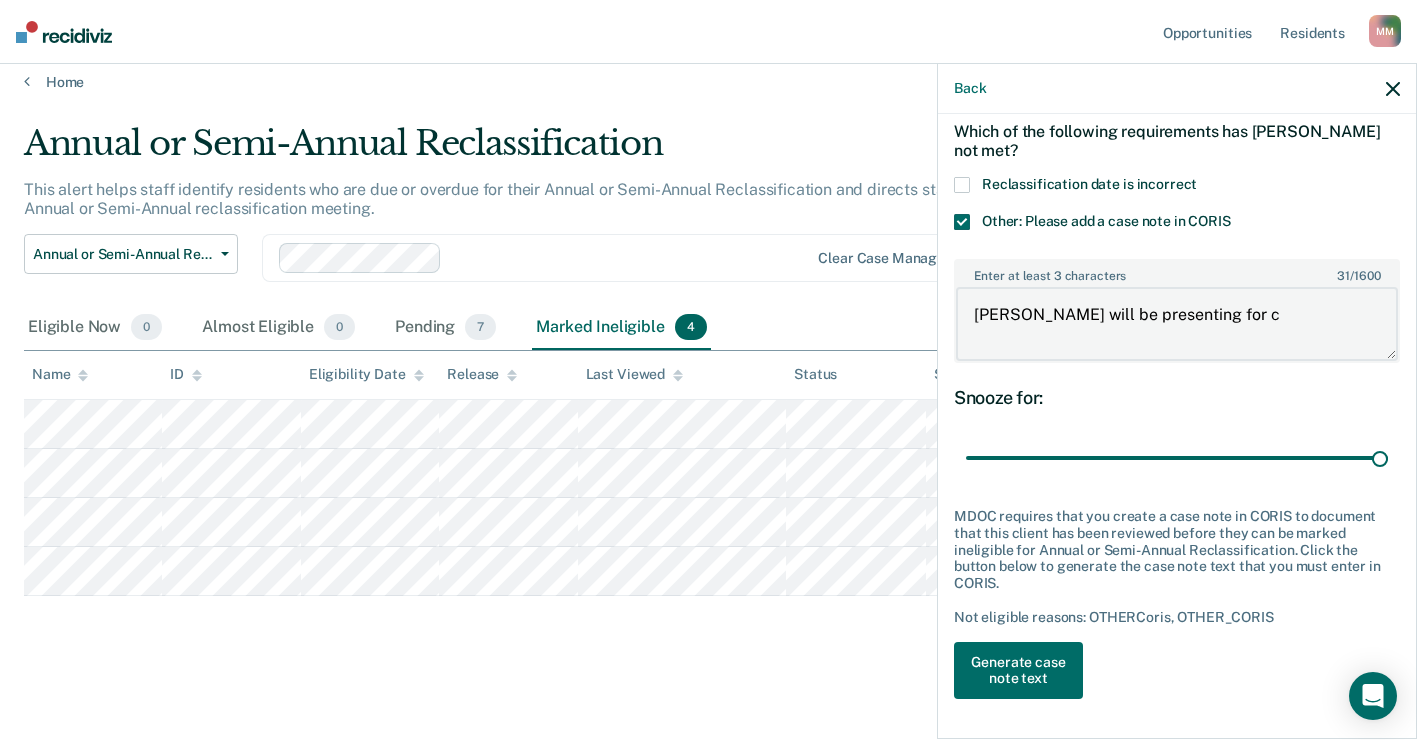 type on "[PERSON_NAME] will be presenting for co" 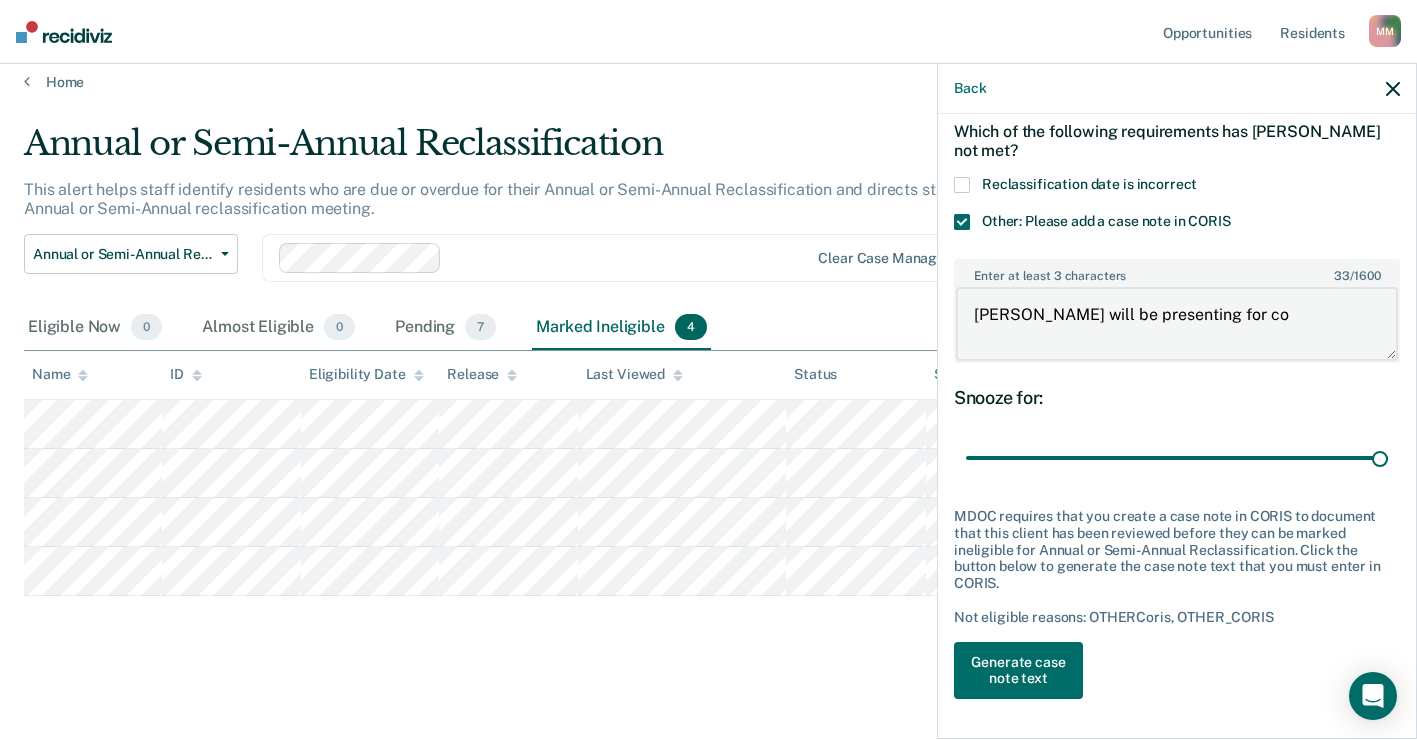 type on "[PERSON_NAME] will be presenting for com" 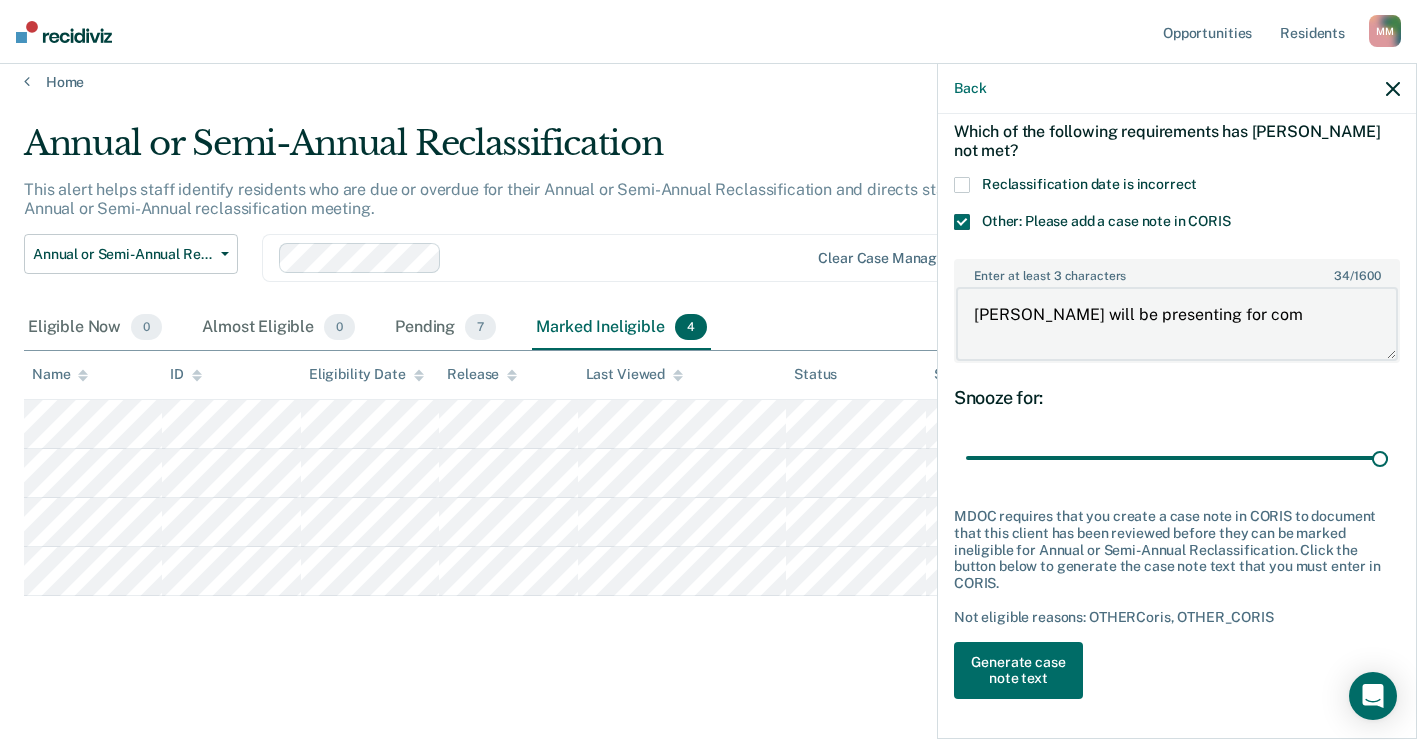 type on "[PERSON_NAME] will be presenting for comm" 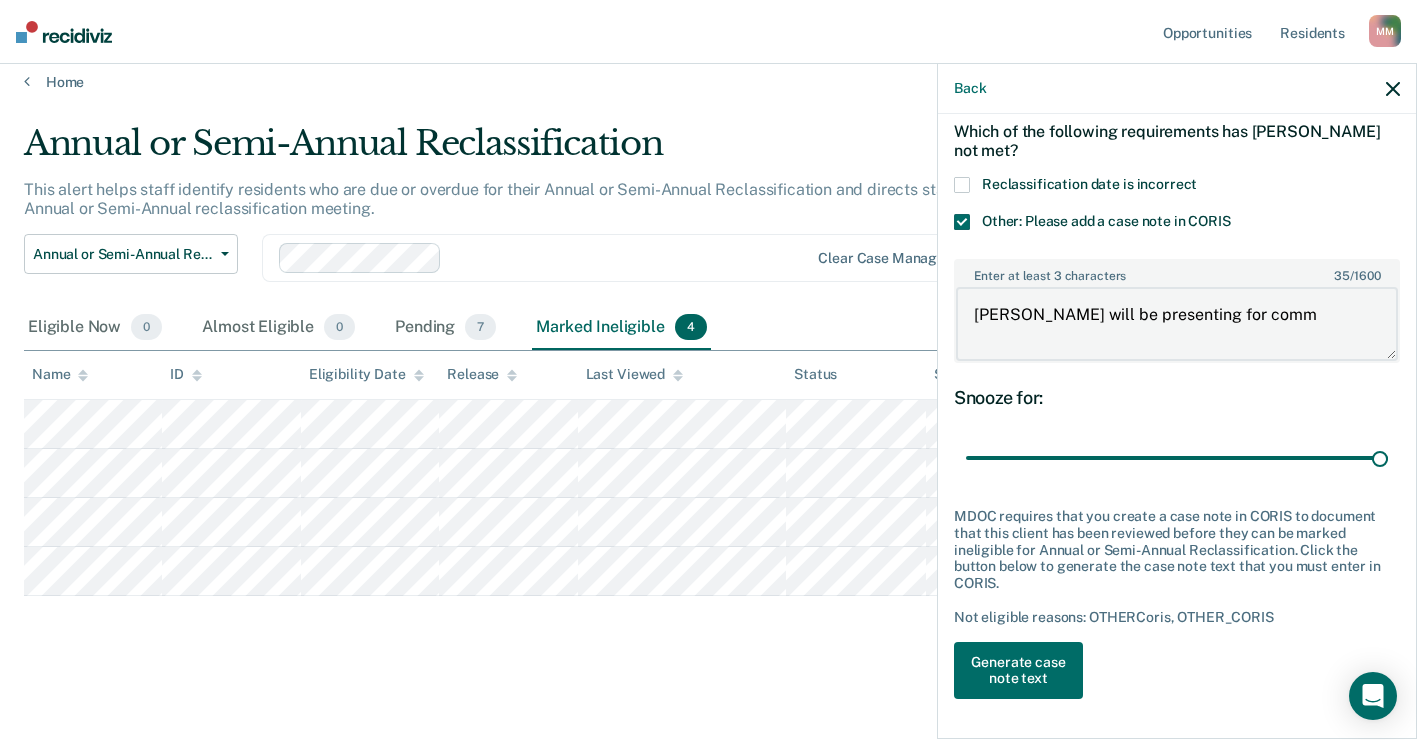 type on "[PERSON_NAME] will be presenting for commu" 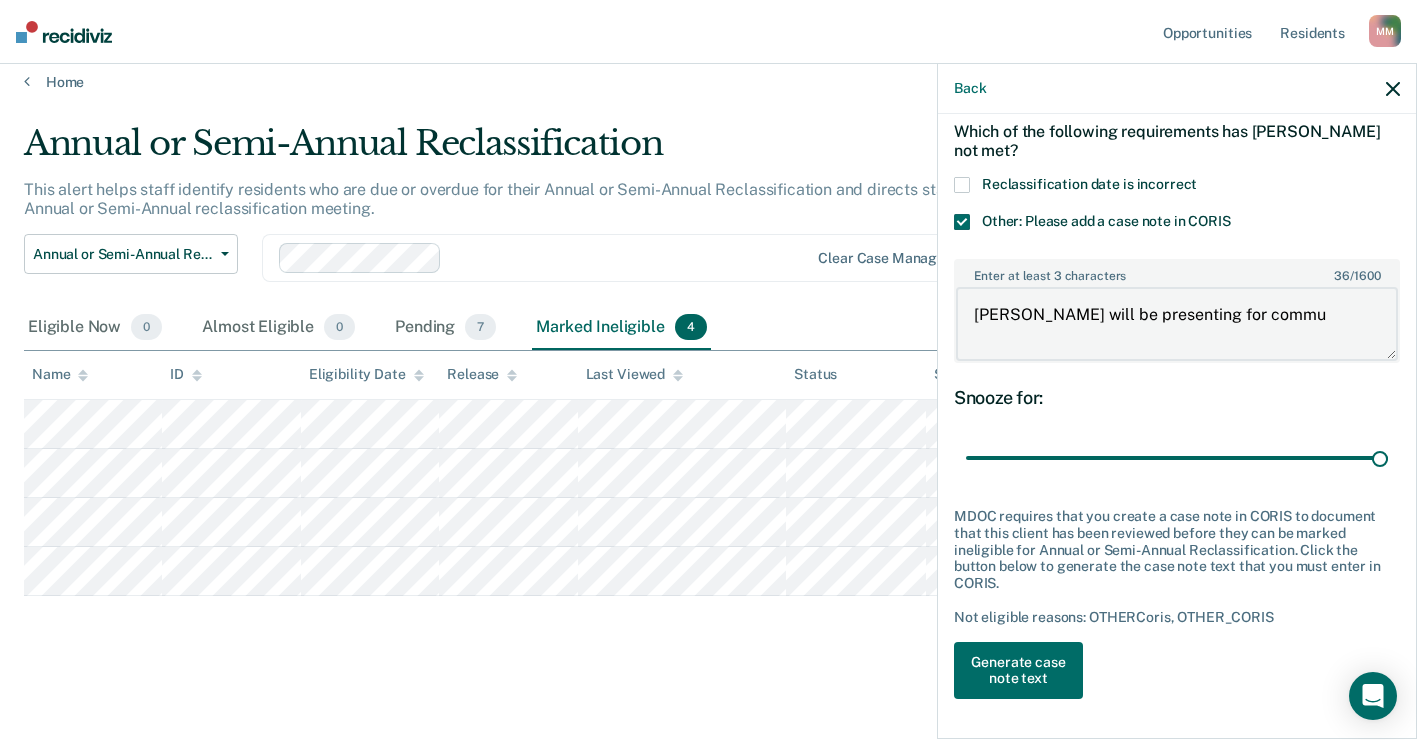 type on "[PERSON_NAME] will be presenting for commun" 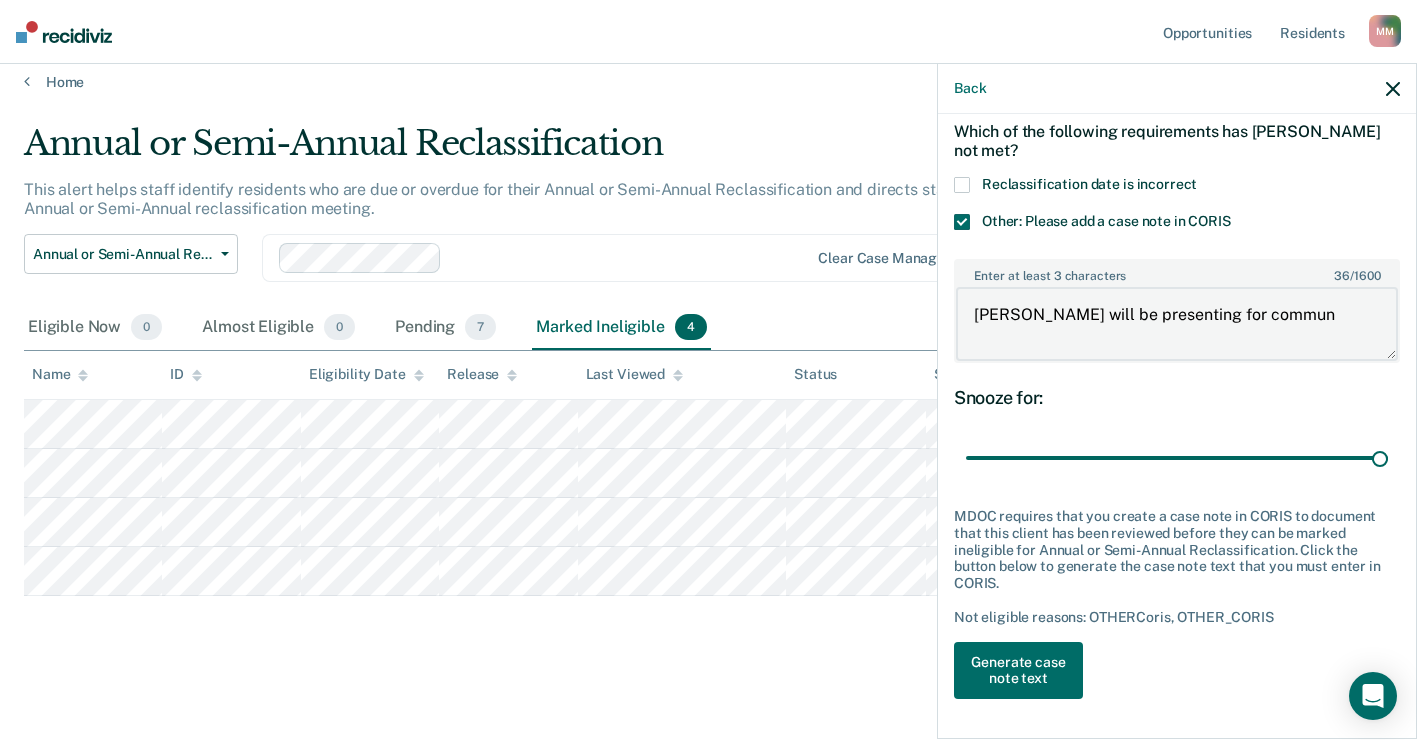 type on "[PERSON_NAME] will be presenting for communi" 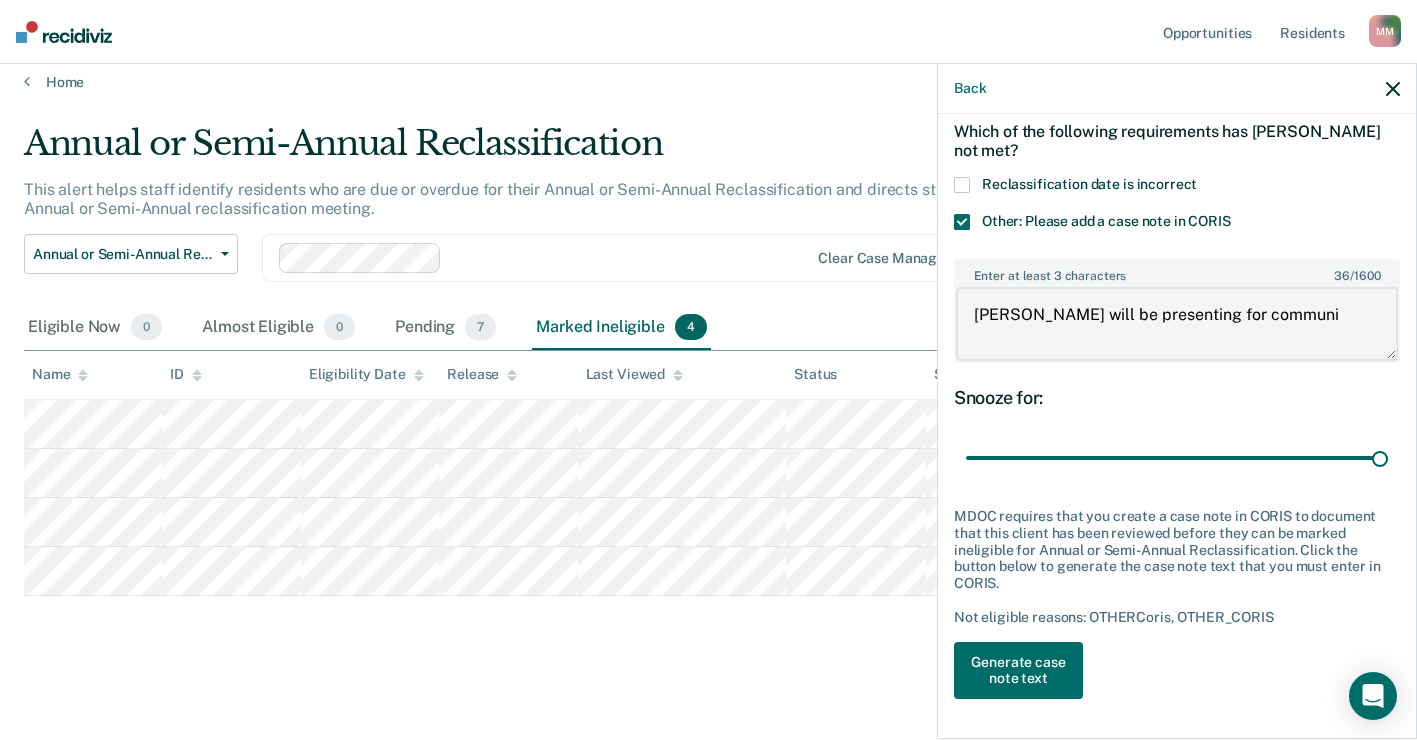 type on "[PERSON_NAME] will be presenting for communit" 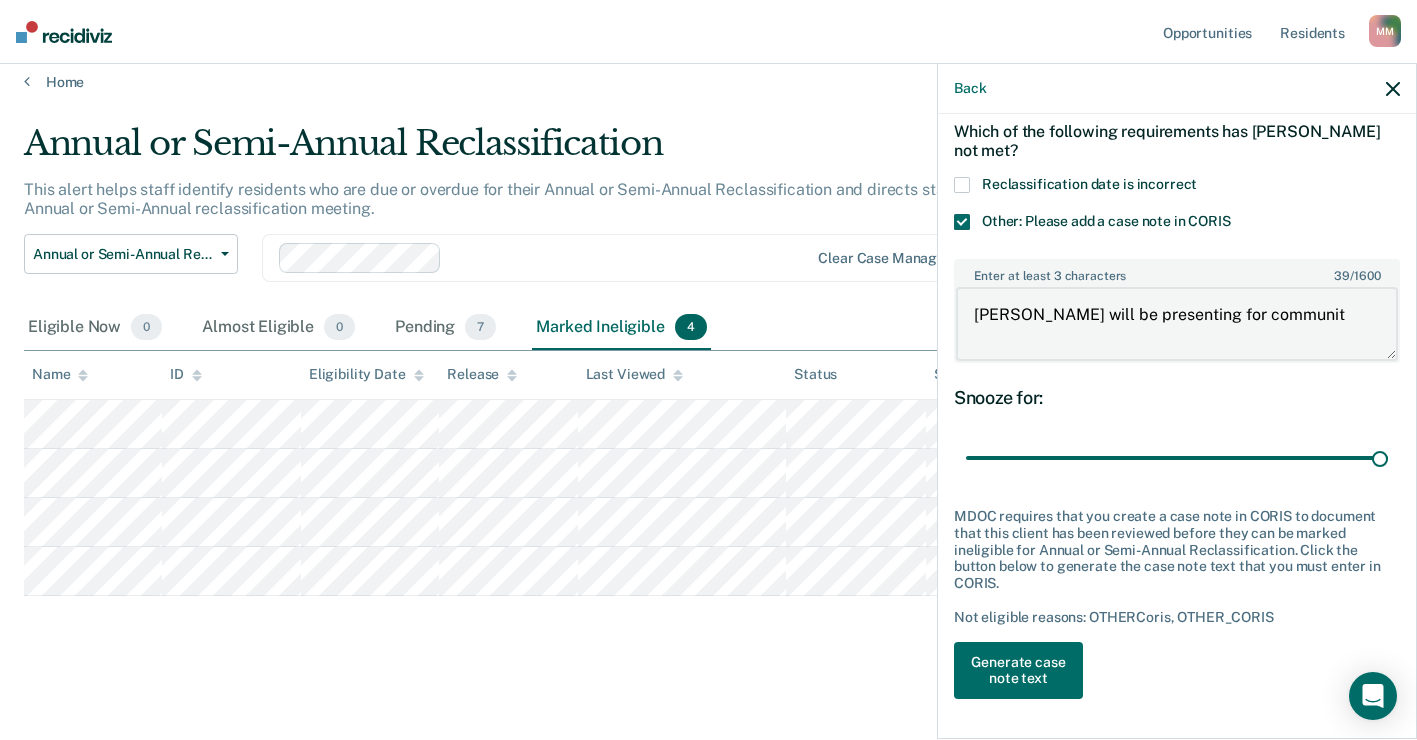 type on "[PERSON_NAME] will be presenting for community" 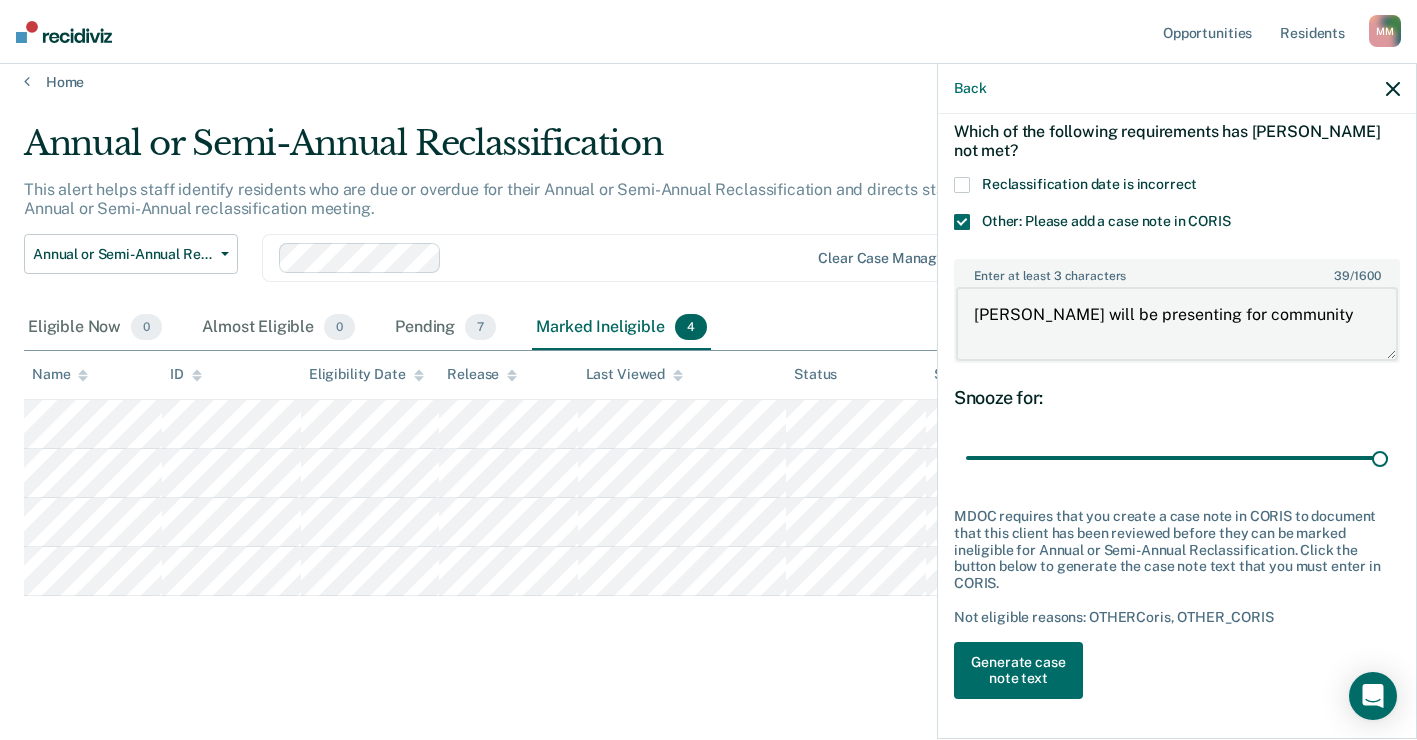 type on "[PERSON_NAME] will be presenting for community" 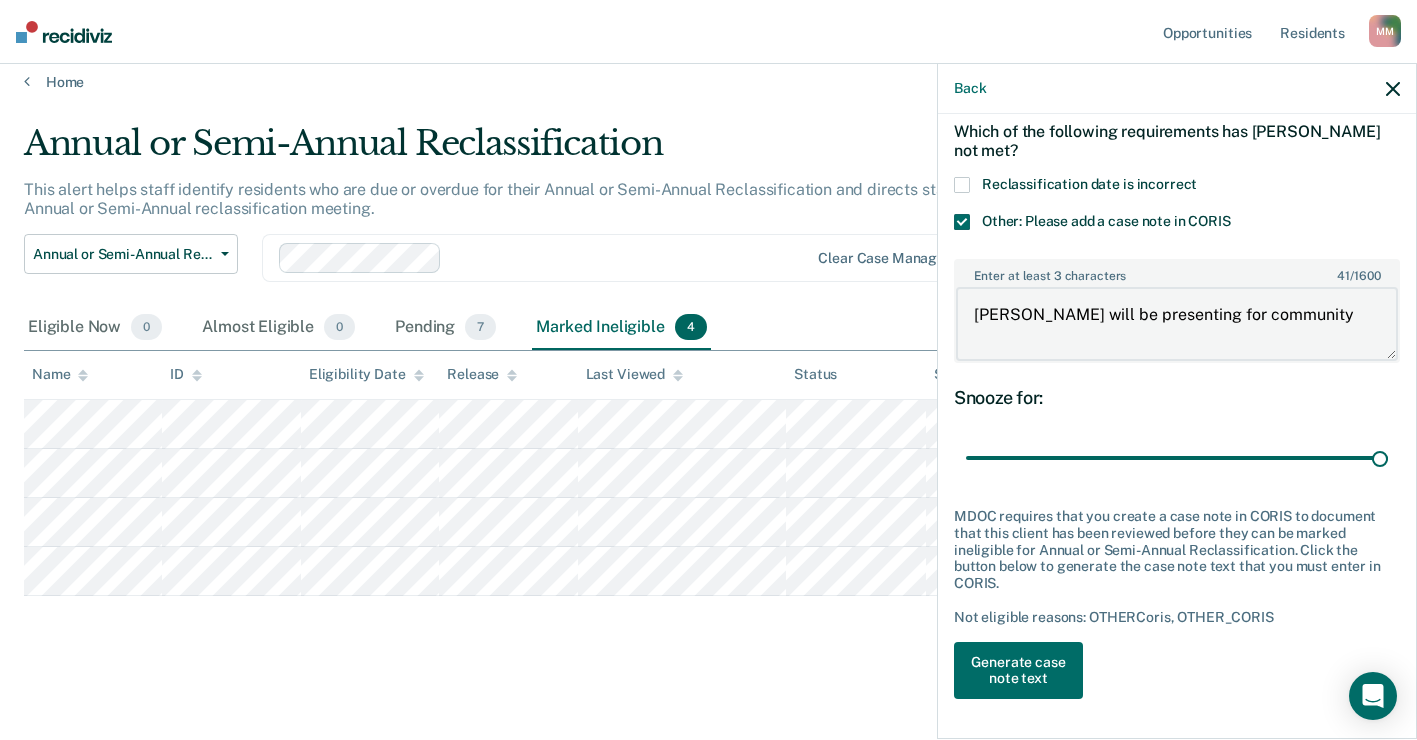 type on "[PERSON_NAME] will be presenting for community o" 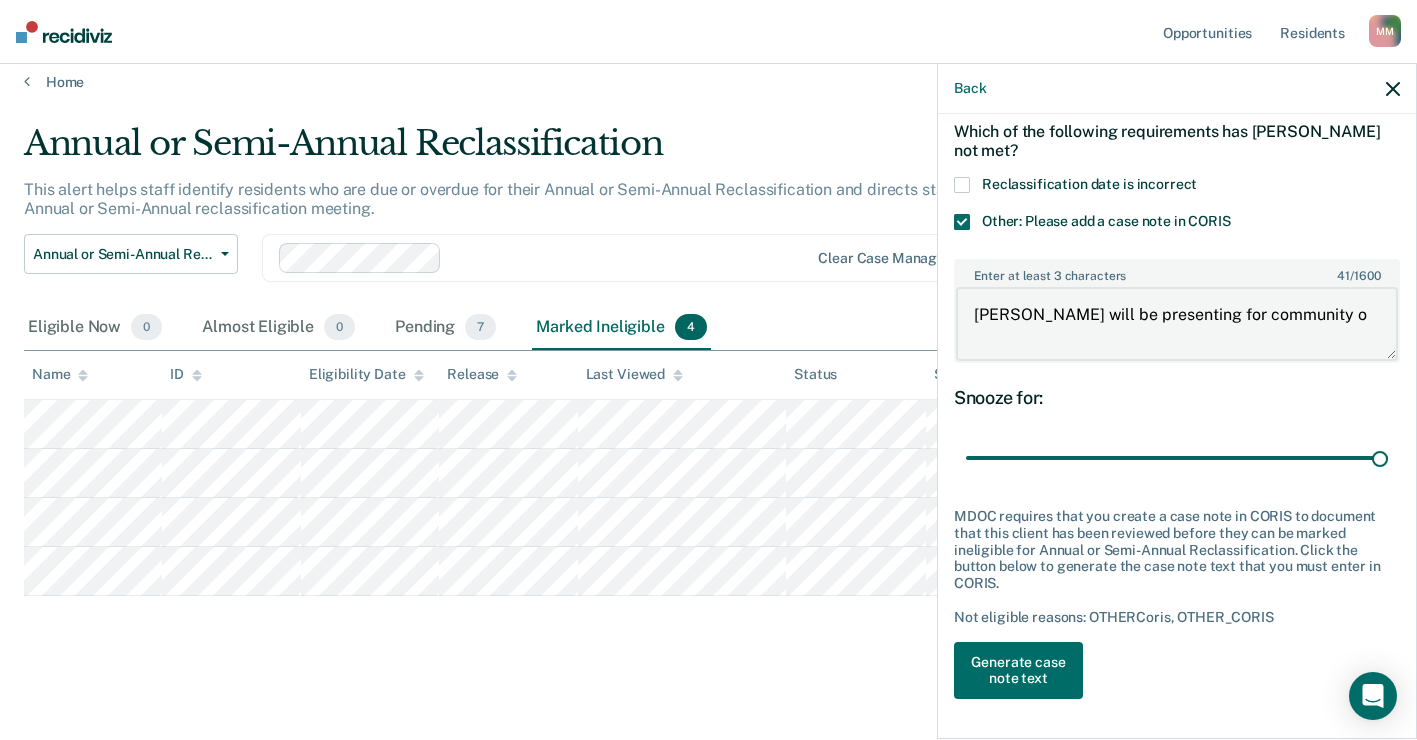 type on "[PERSON_NAME] will be presenting for community on" 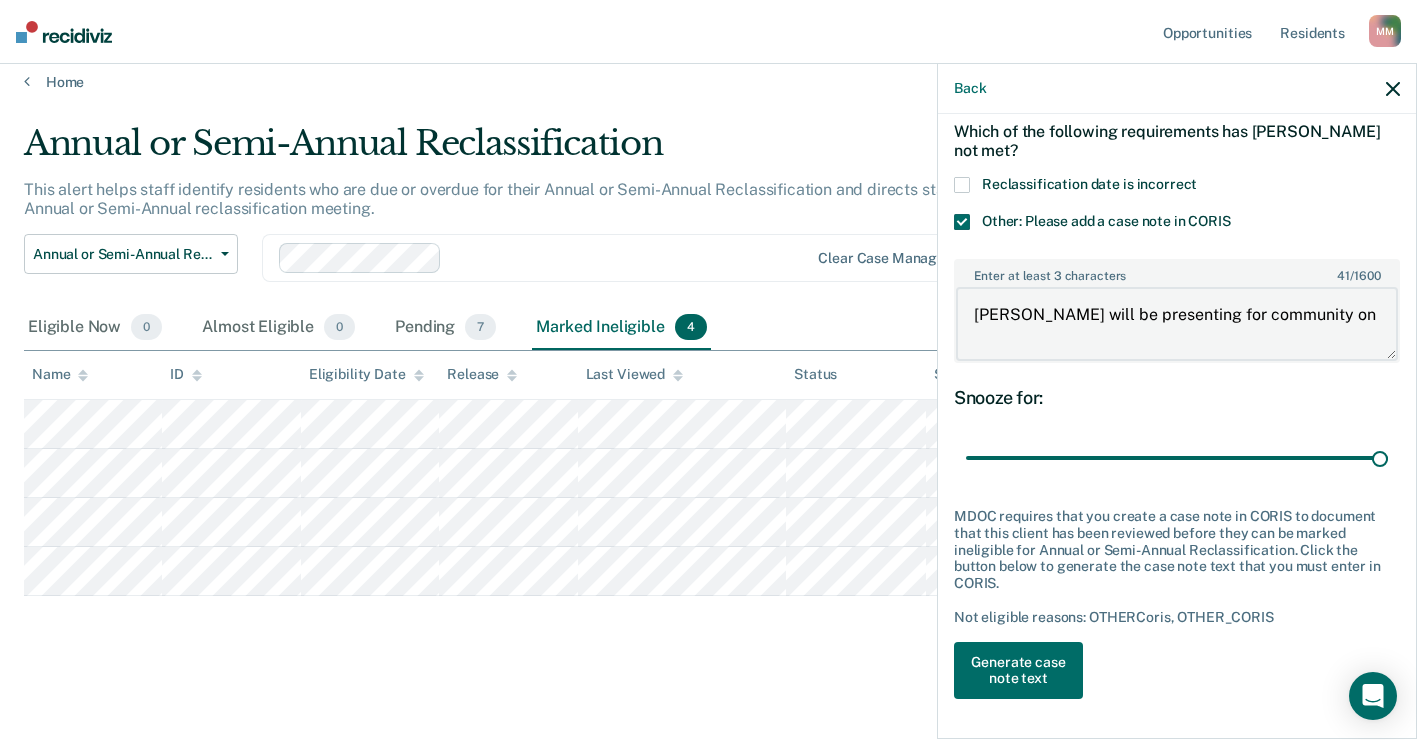 type on "[PERSON_NAME] will be presenting for community on" 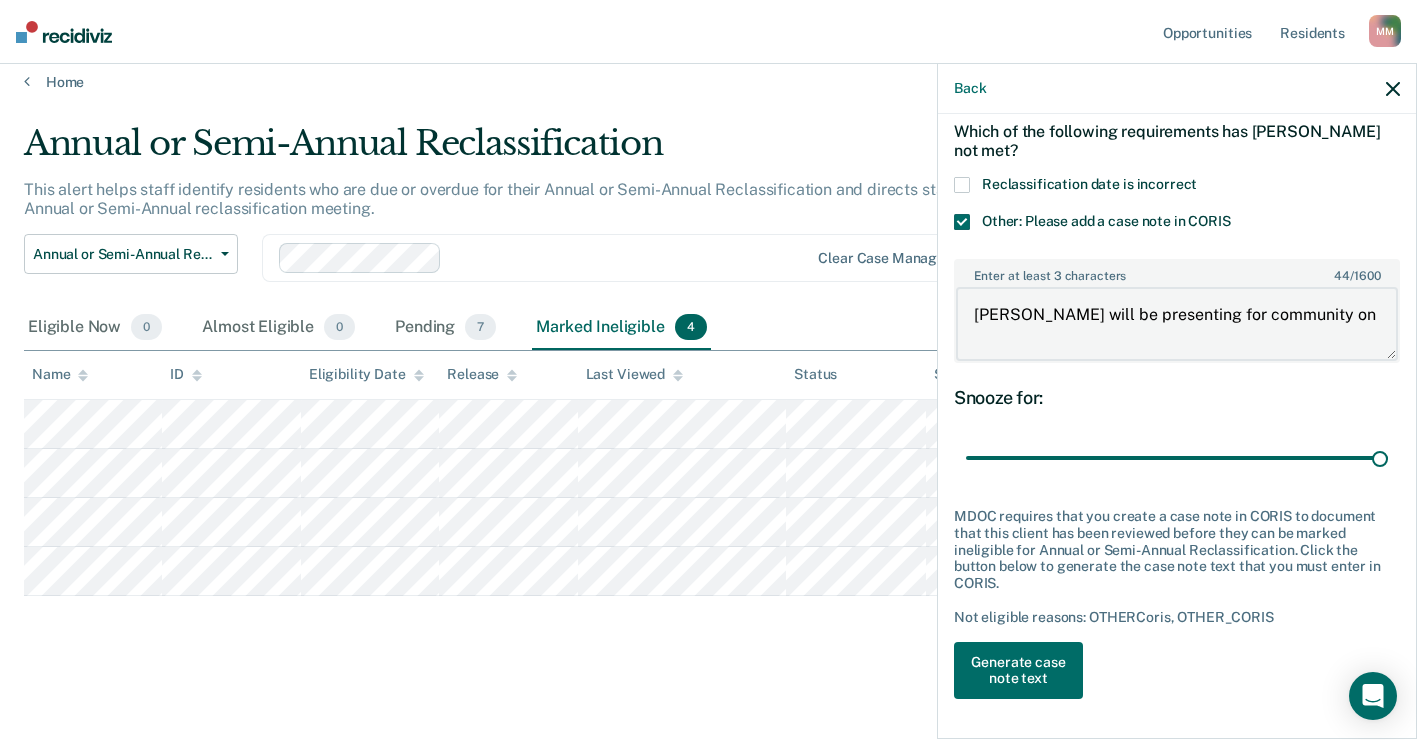 type on "[PERSON_NAME] will be presenting for community on 7" 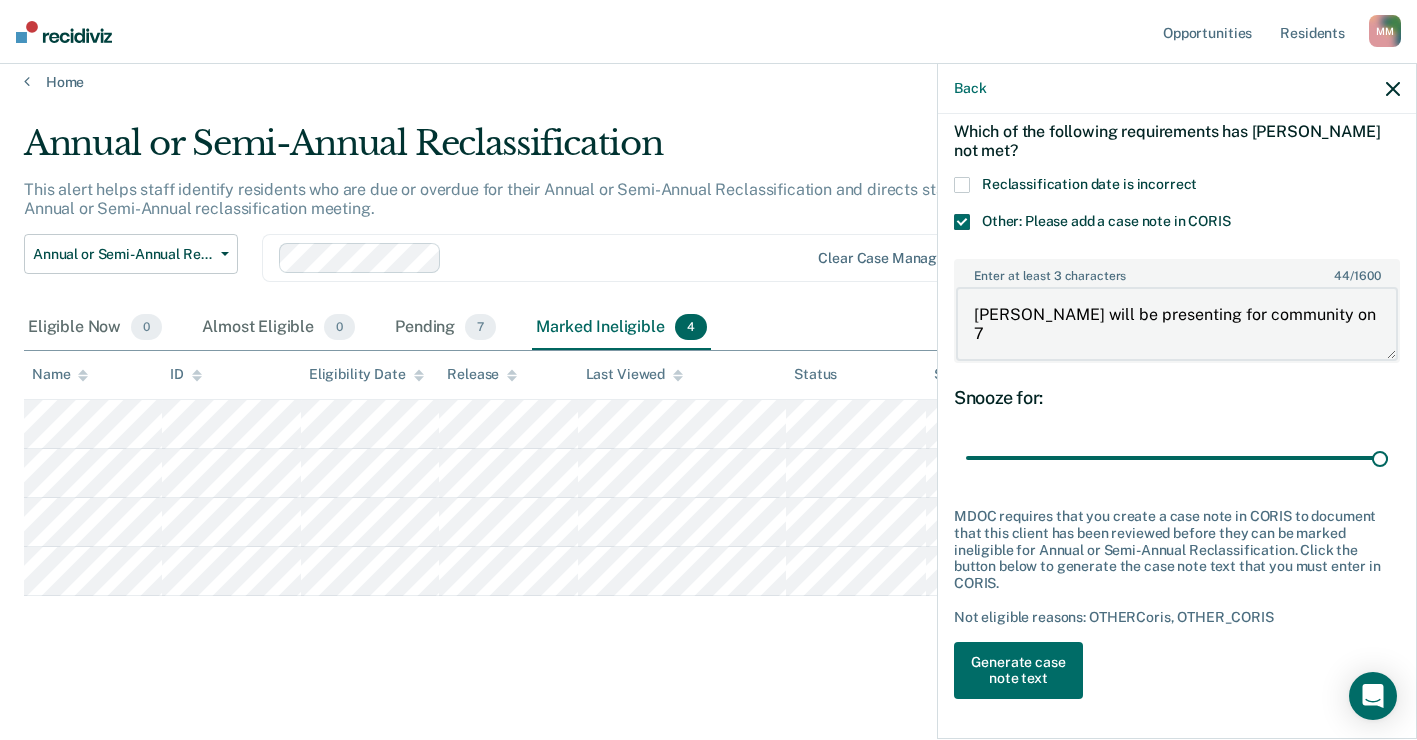 type on "115" 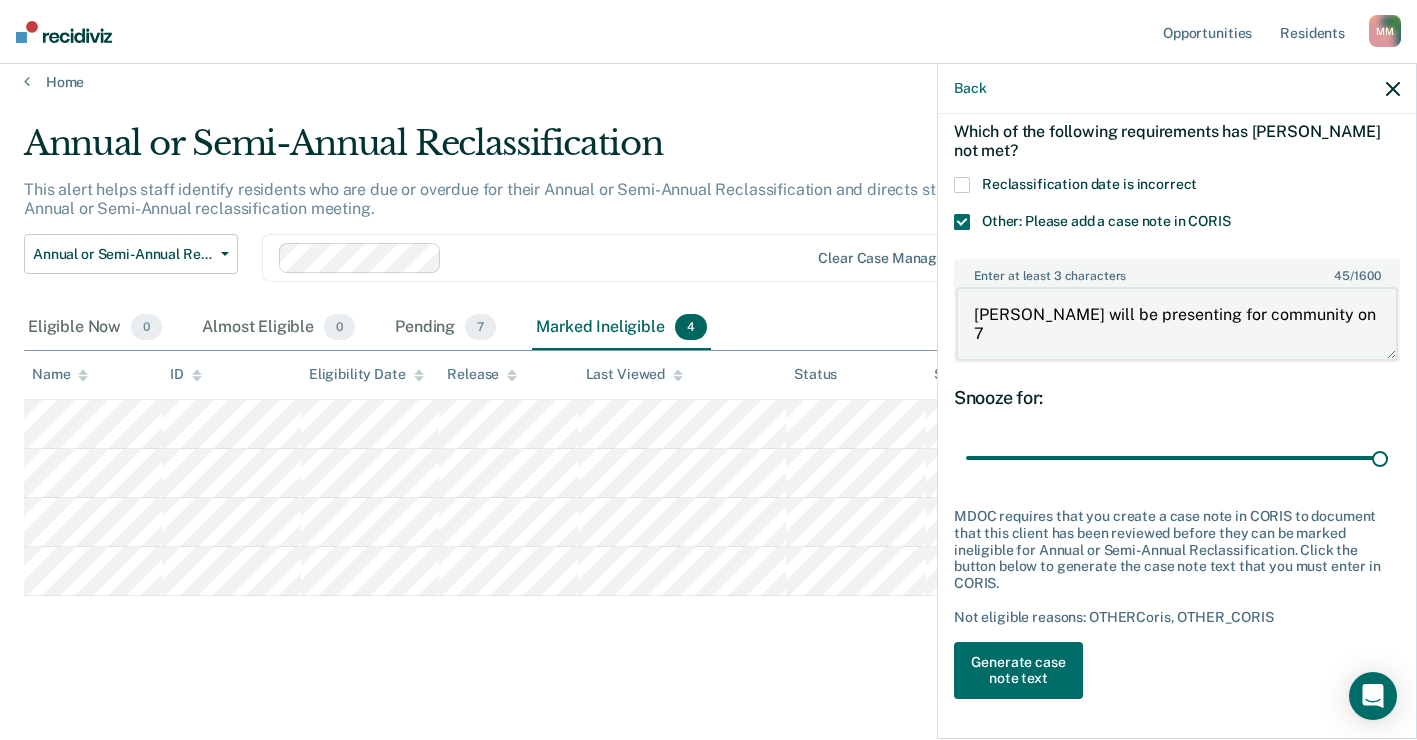 type on "[PERSON_NAME] will be presenting for community on 7/" 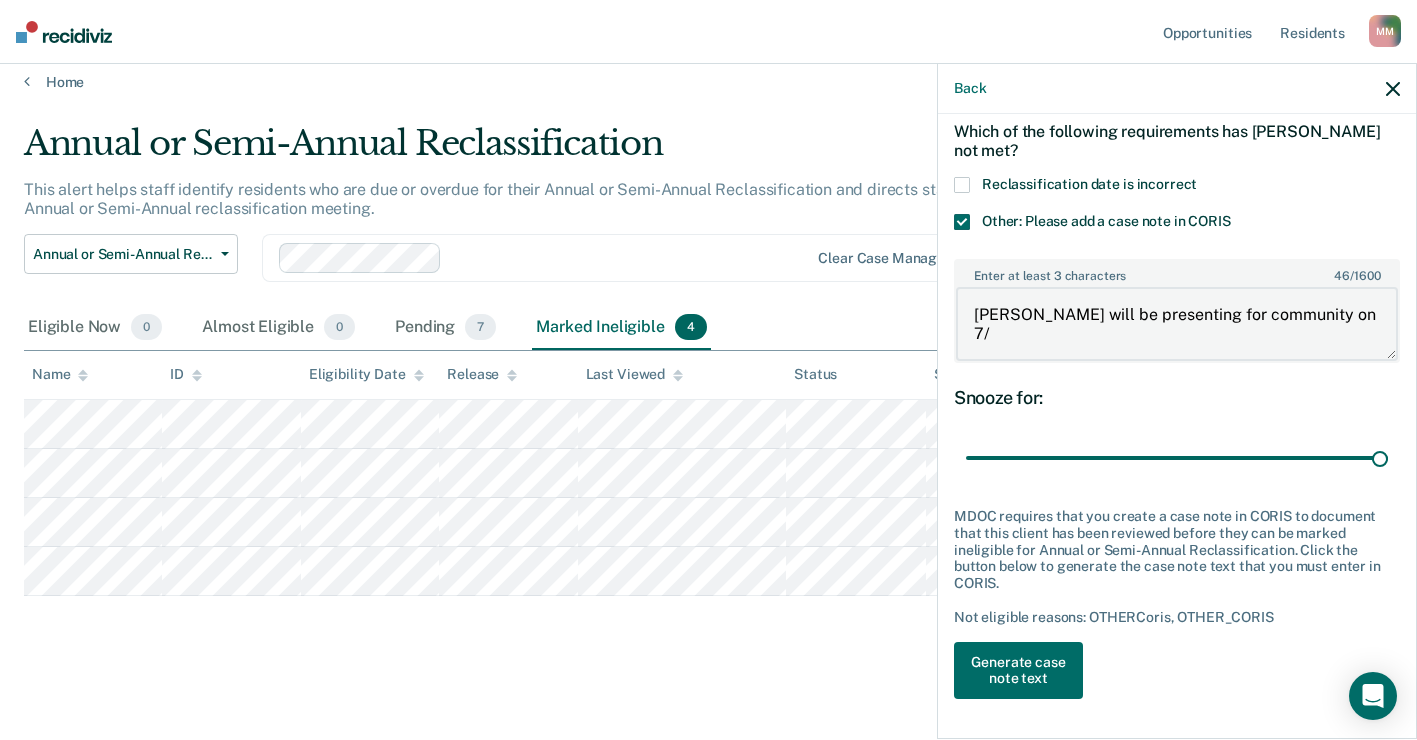 type on "[PERSON_NAME] will be presenting for community on 7/2" 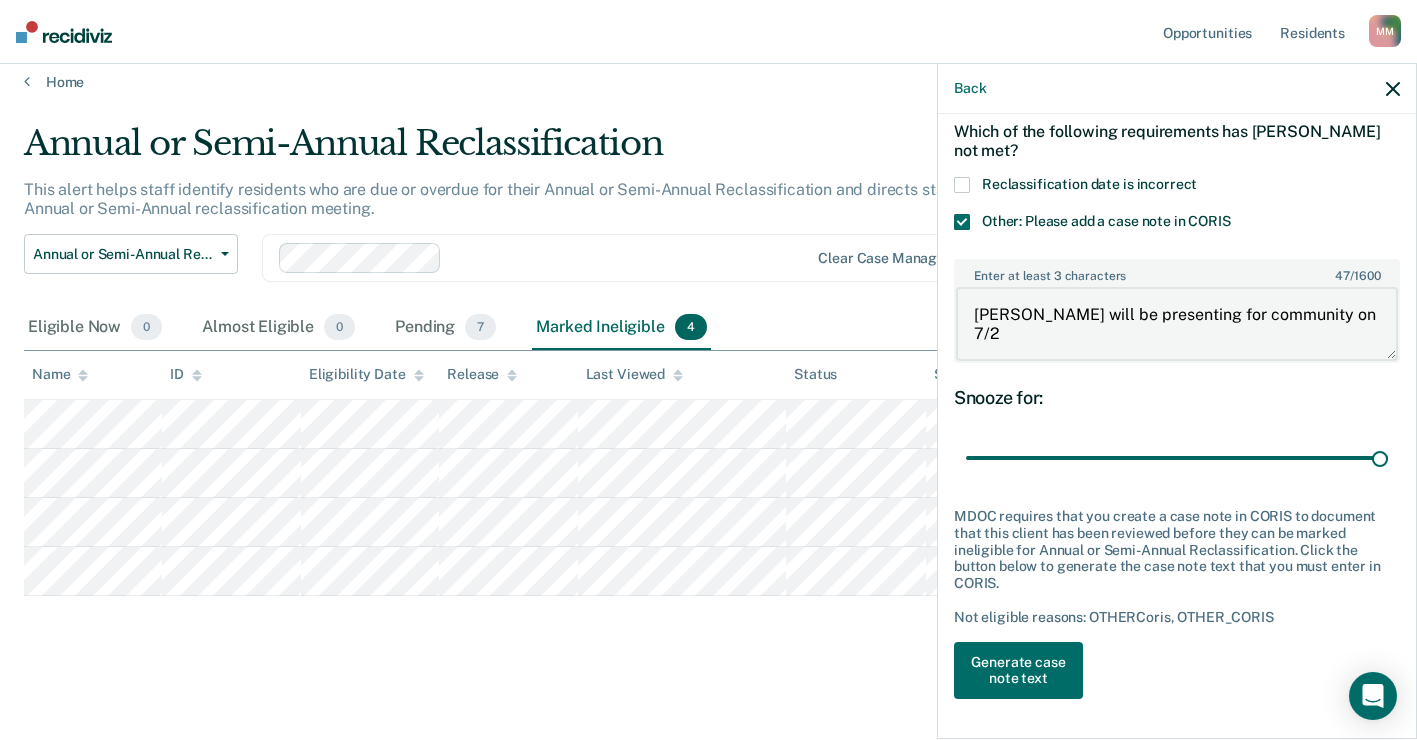 type on "[PERSON_NAME] will be presenting for community on 7/23" 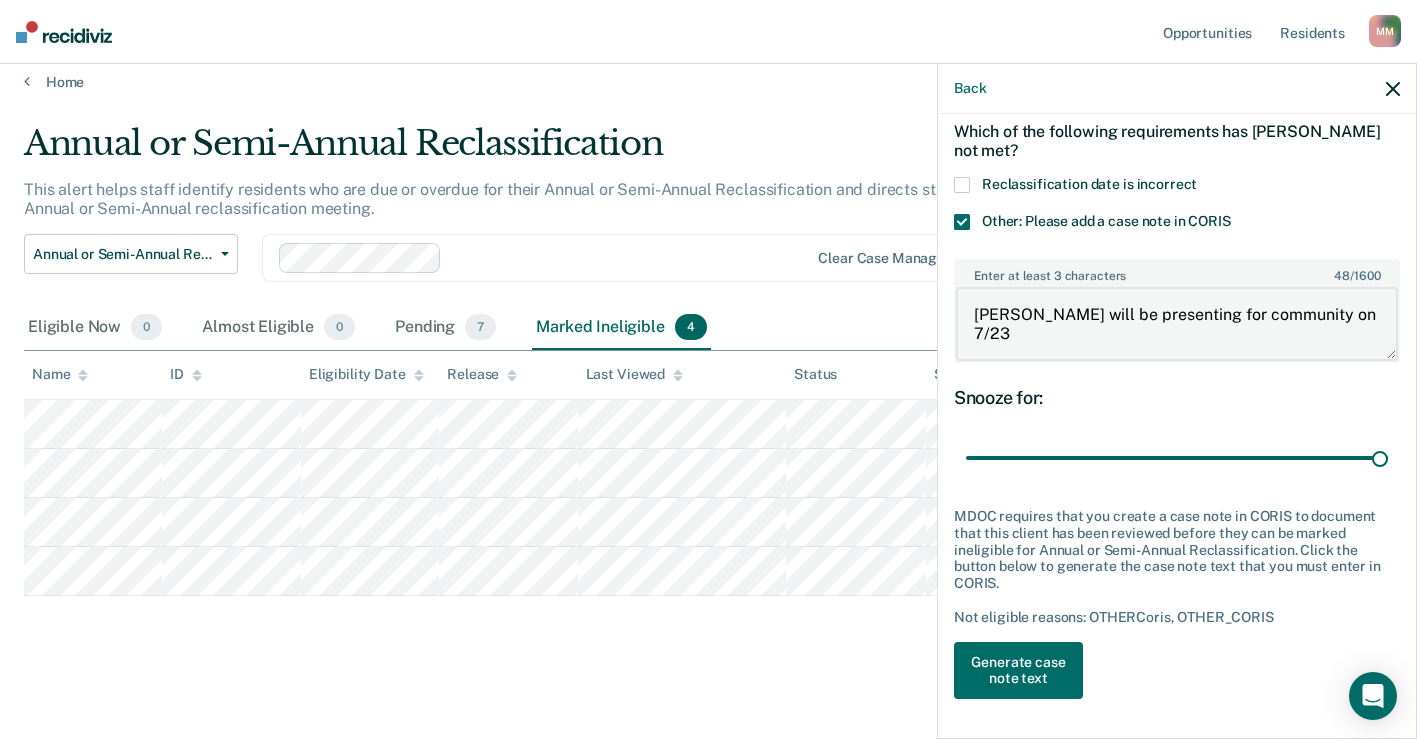 type on "[PERSON_NAME] will be presenting for community on 7/23/" 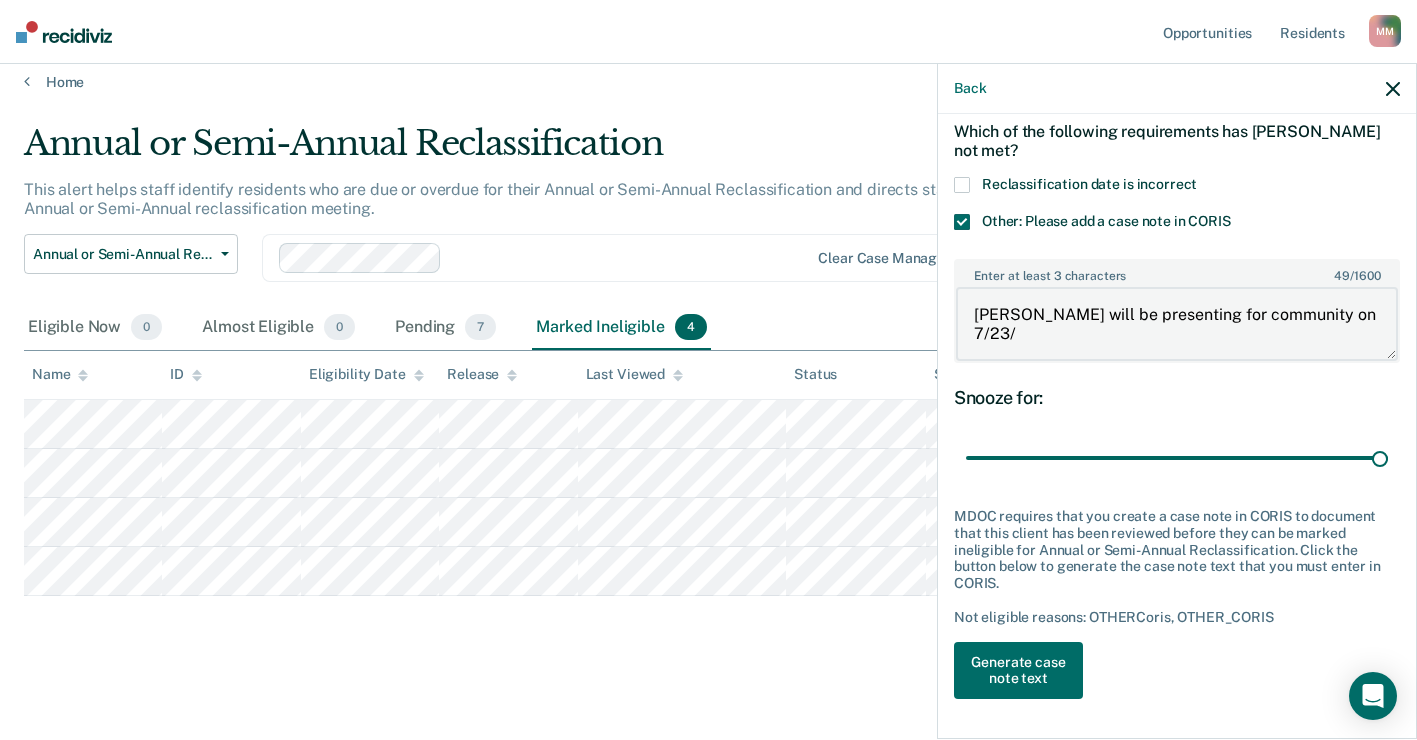 type on "[PERSON_NAME] will be presenting for community on 7/23/2" 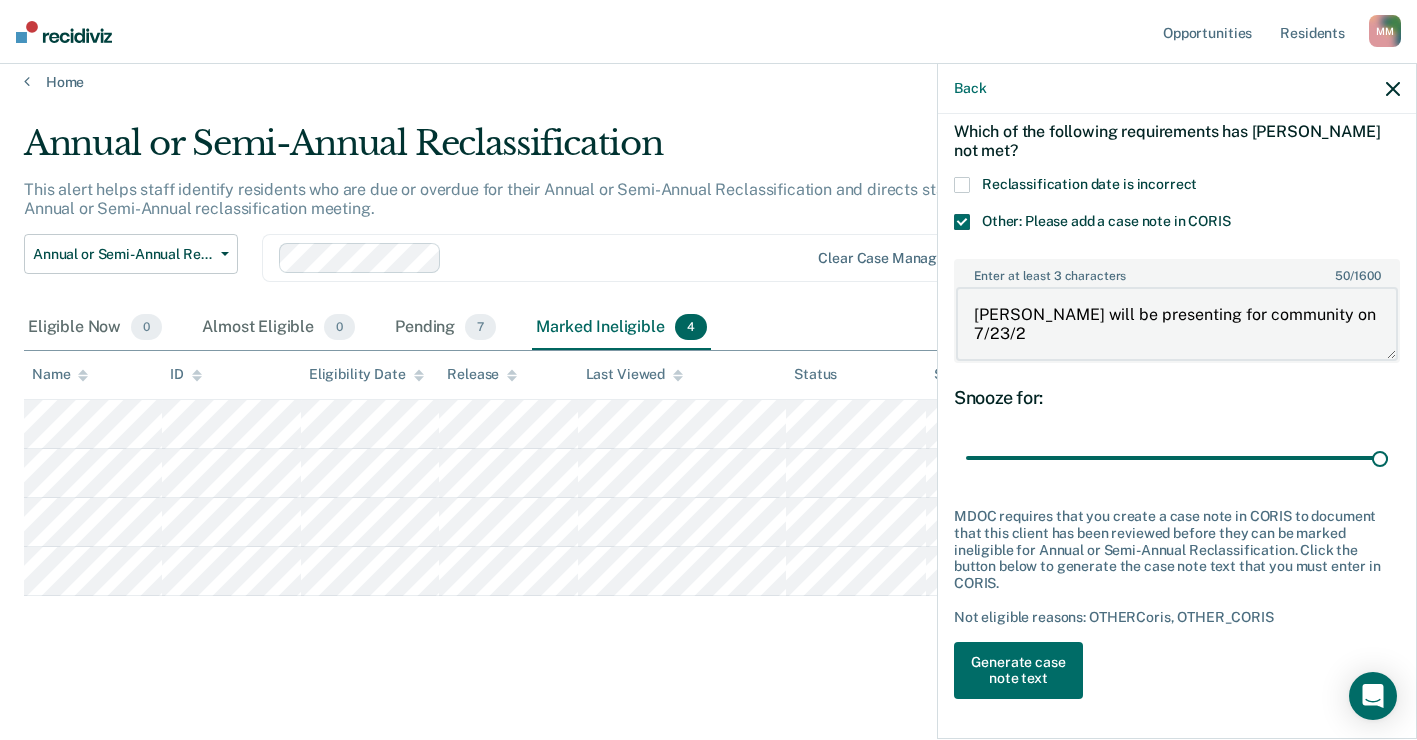 type on "[PERSON_NAME] will be presenting for community on [DATE]" 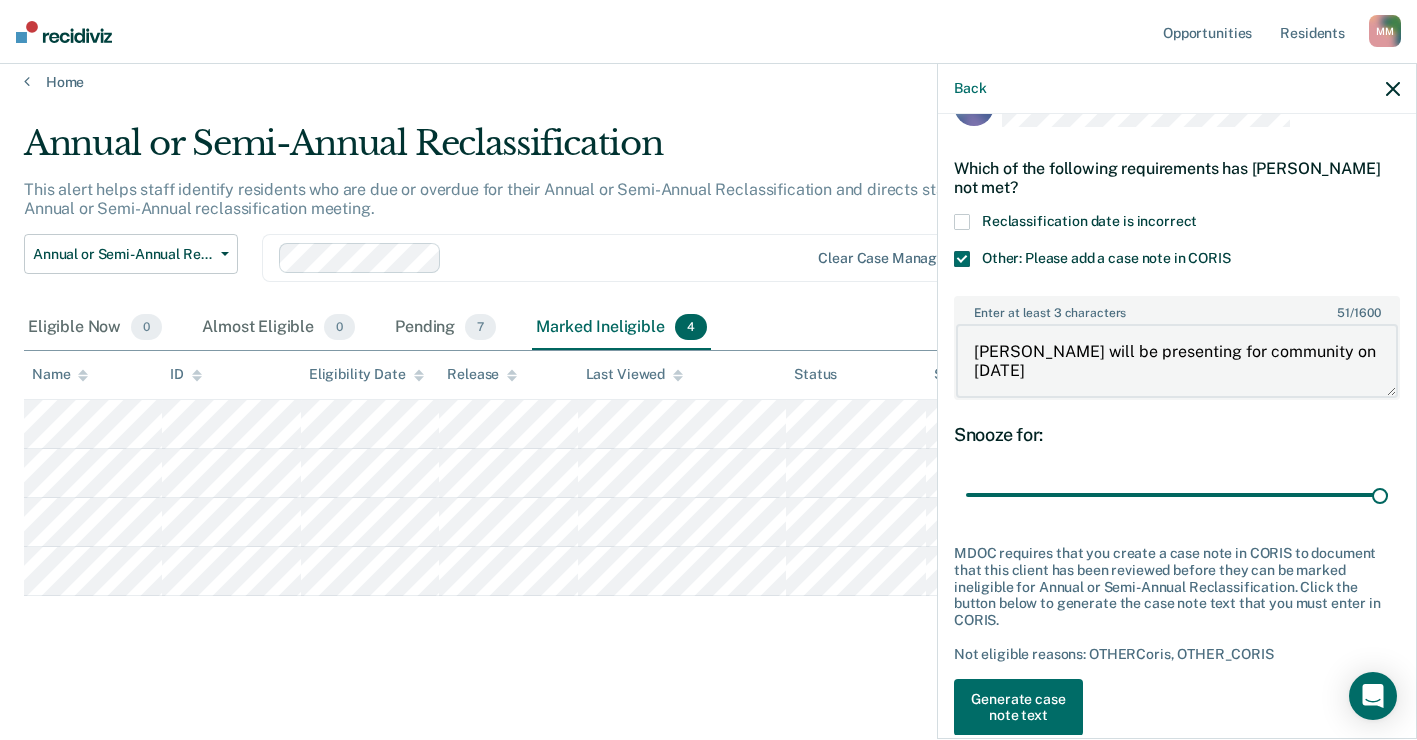 scroll, scrollTop: 103, scrollLeft: 0, axis: vertical 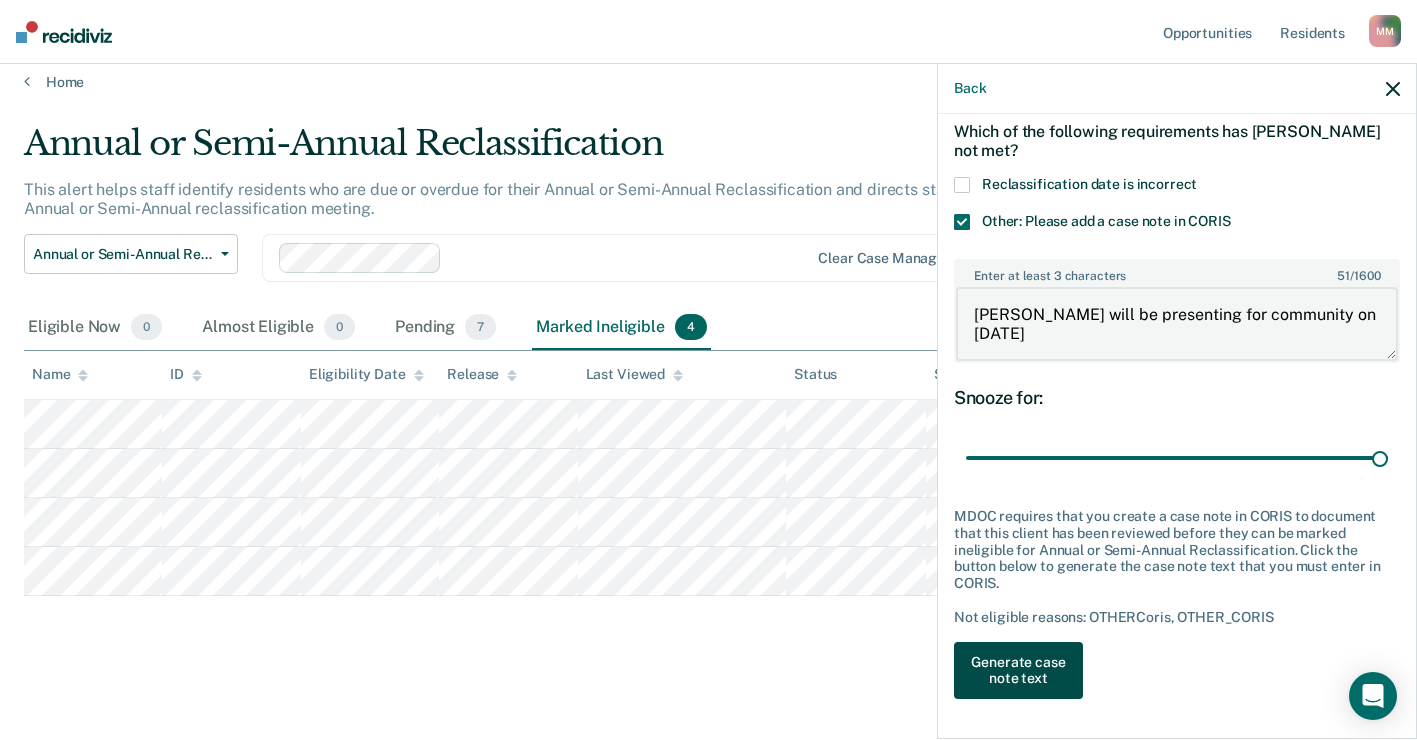 type on "[PERSON_NAME] will be presenting for community on [DATE]" 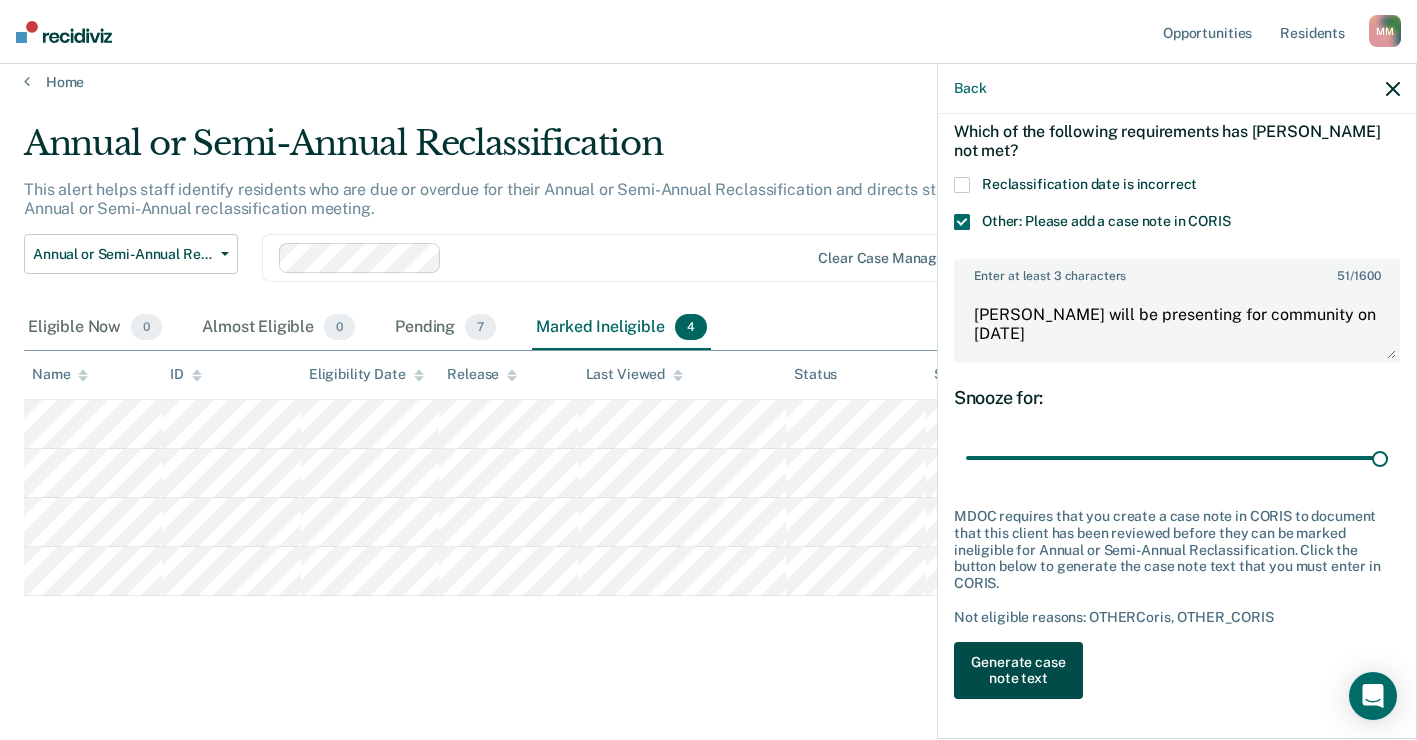 click on "Generate case note text" at bounding box center (1018, 671) 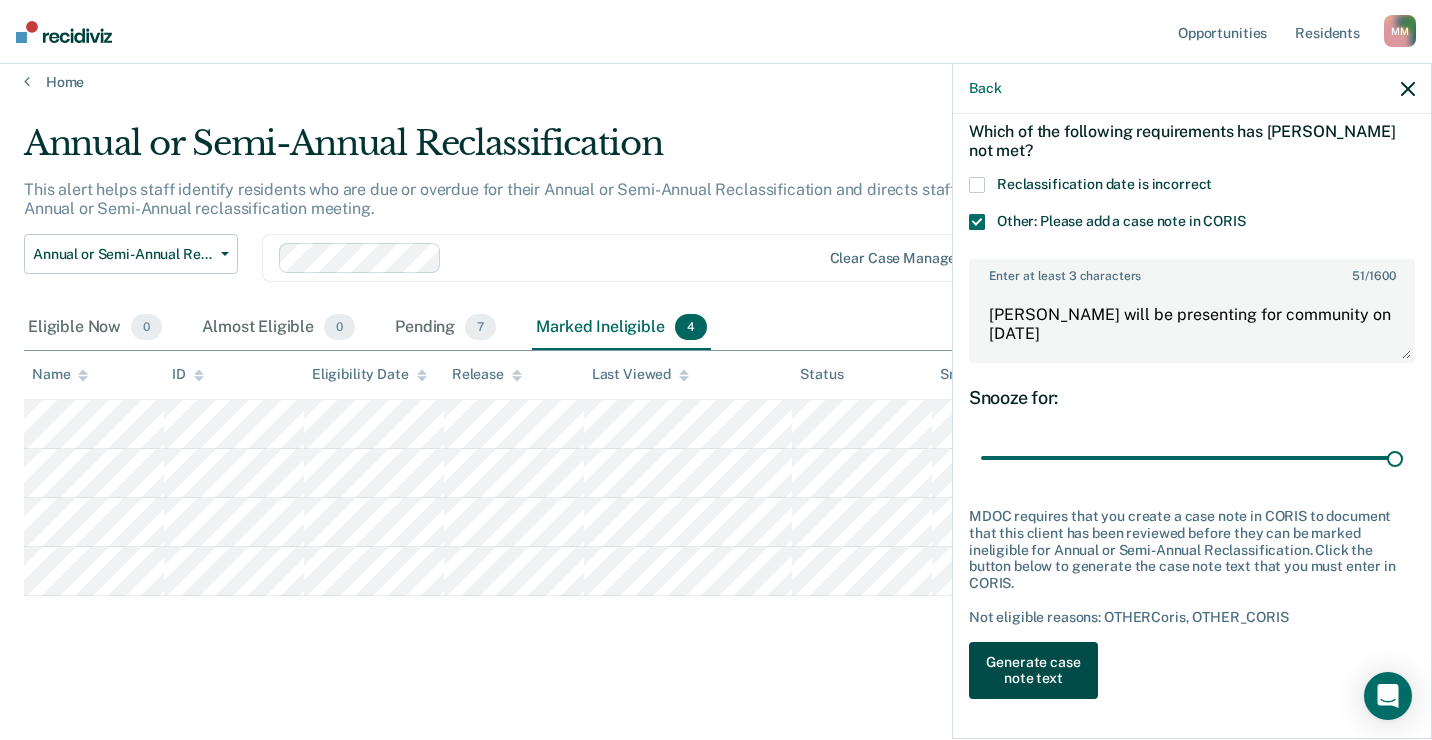 type on "115" 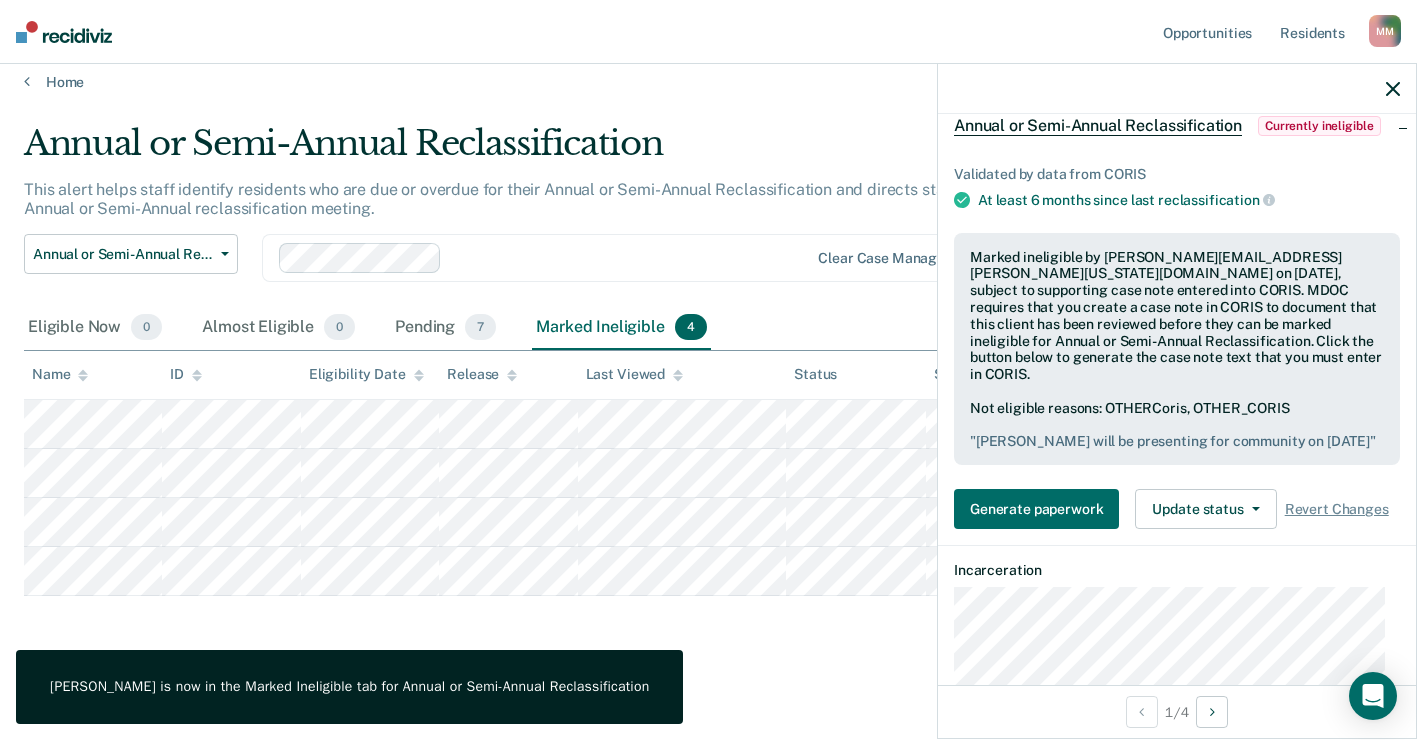click 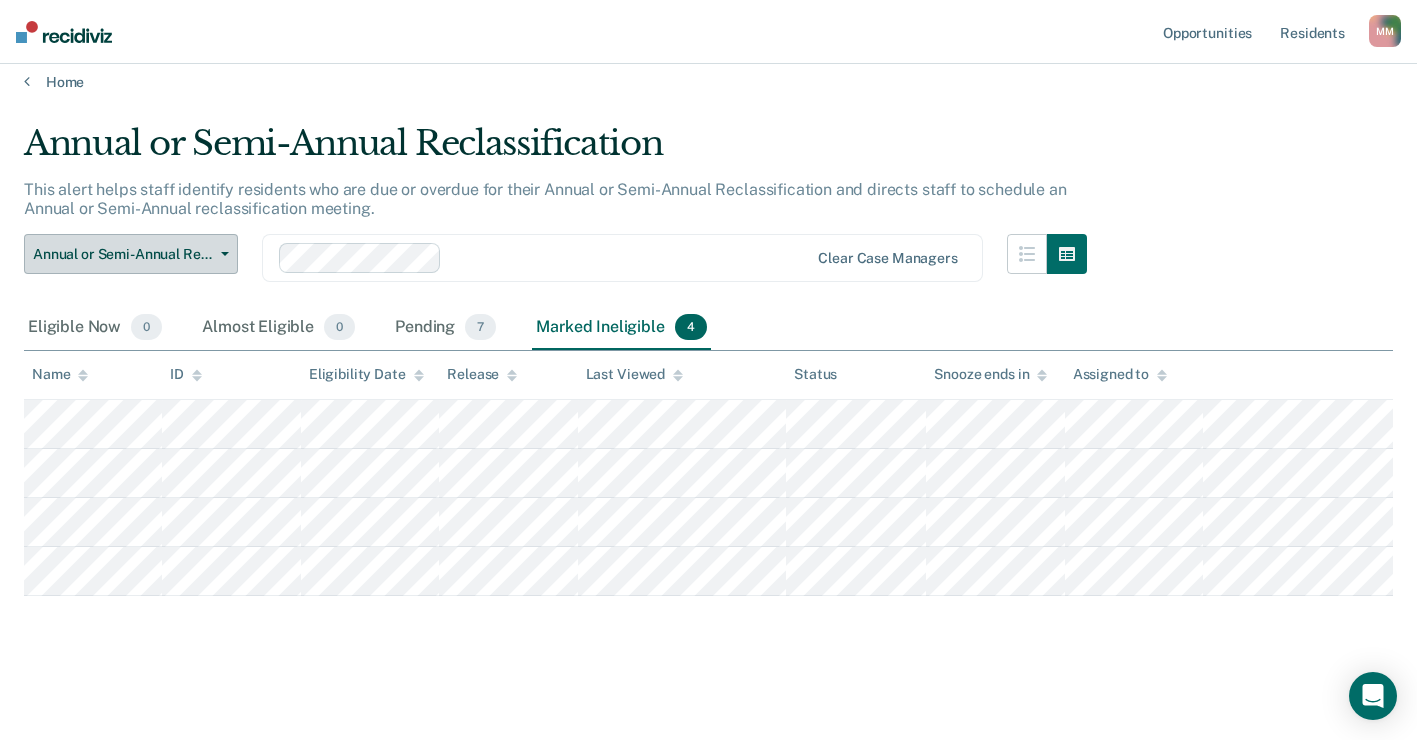 click 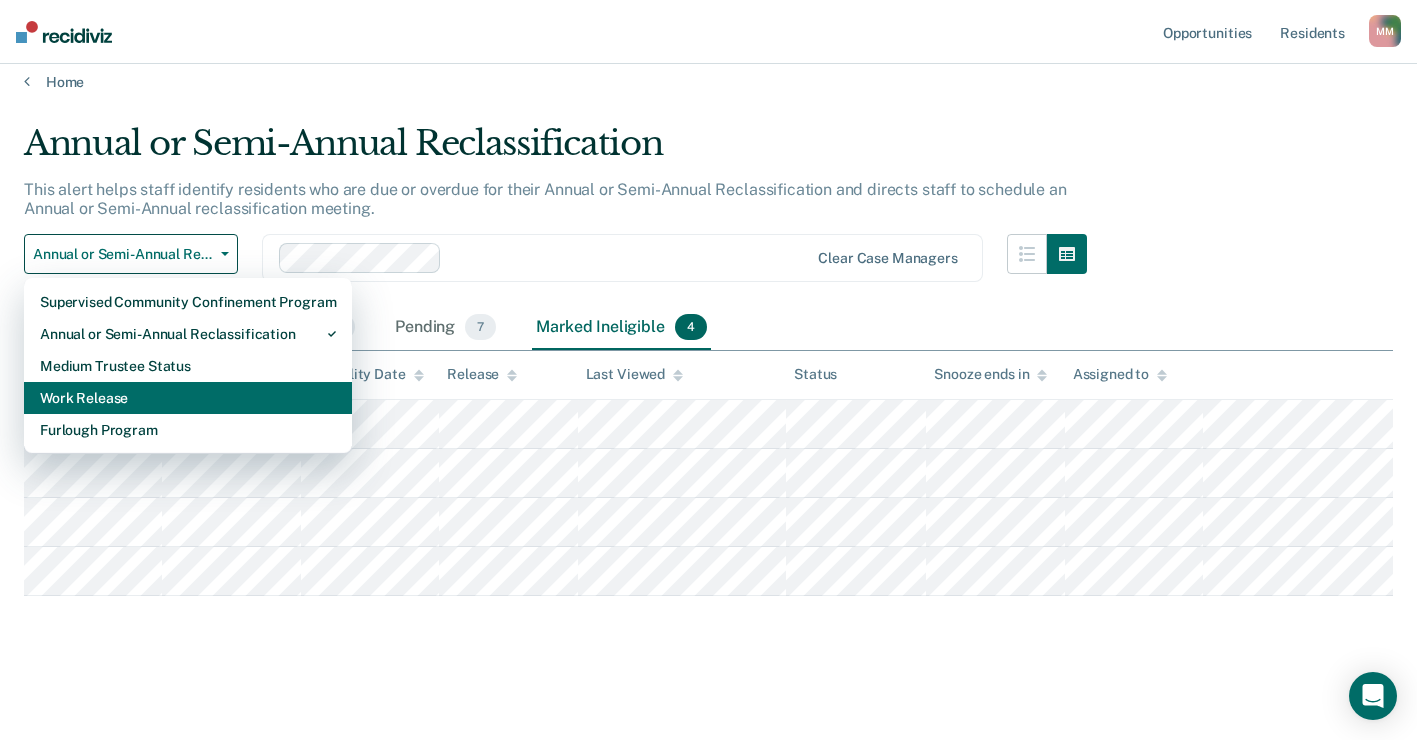 click on "Work Release" at bounding box center (188, 398) 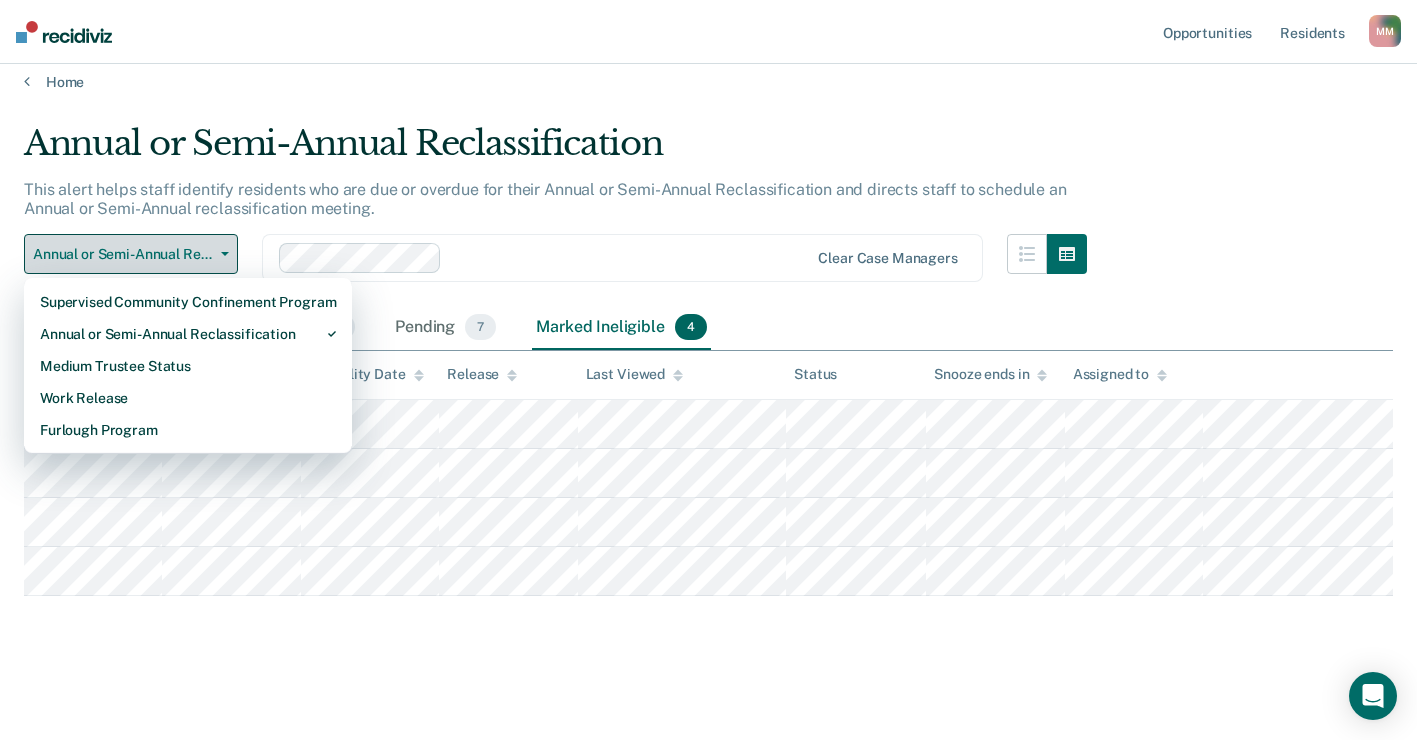 scroll, scrollTop: 0, scrollLeft: 0, axis: both 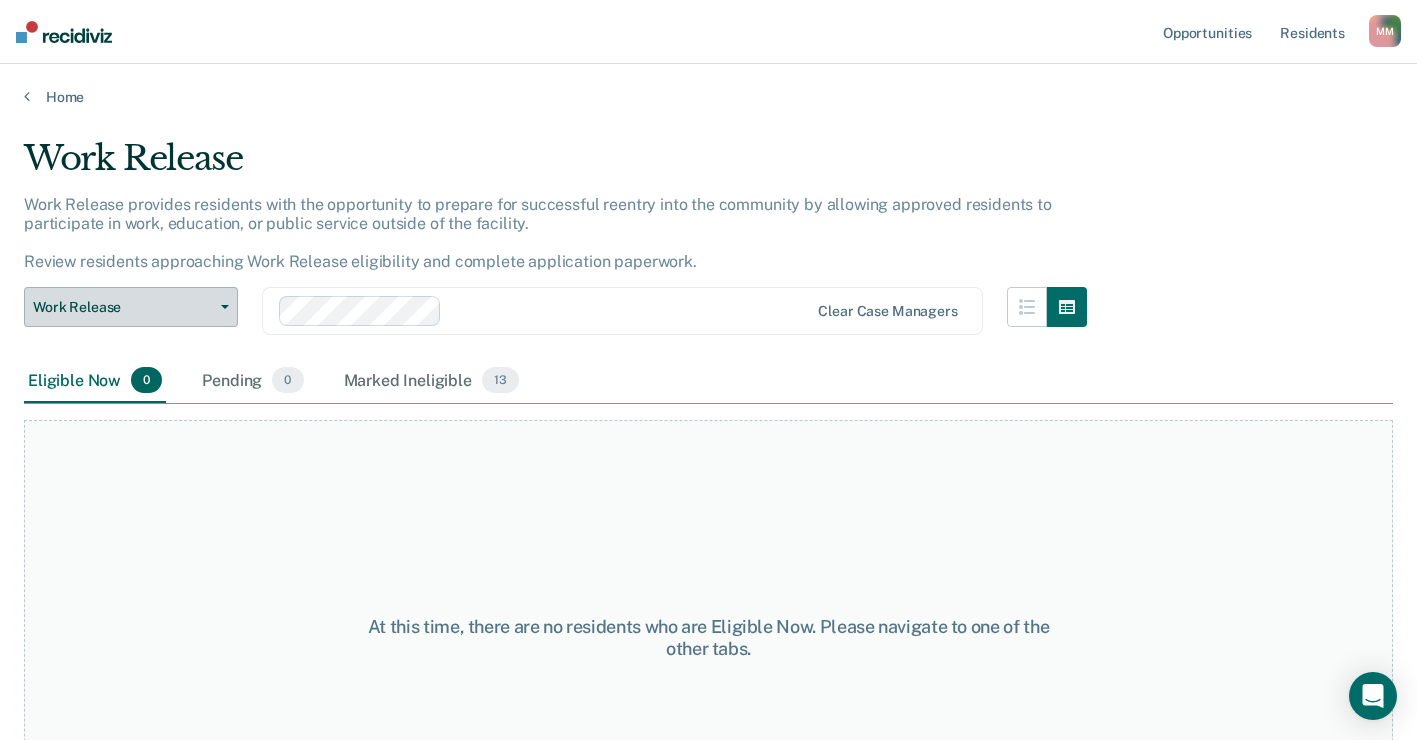 click on "Work Release" at bounding box center (131, 307) 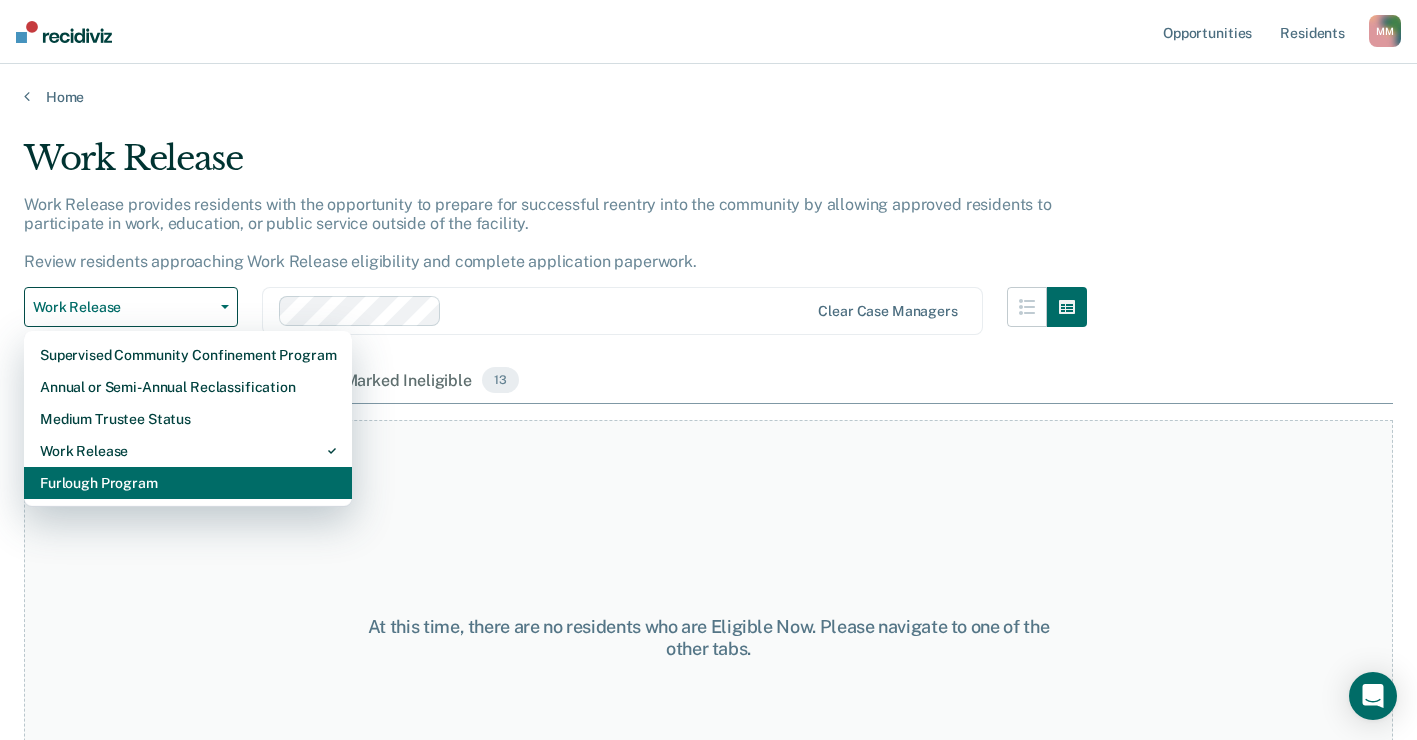 click on "Furlough Program" at bounding box center (188, 483) 